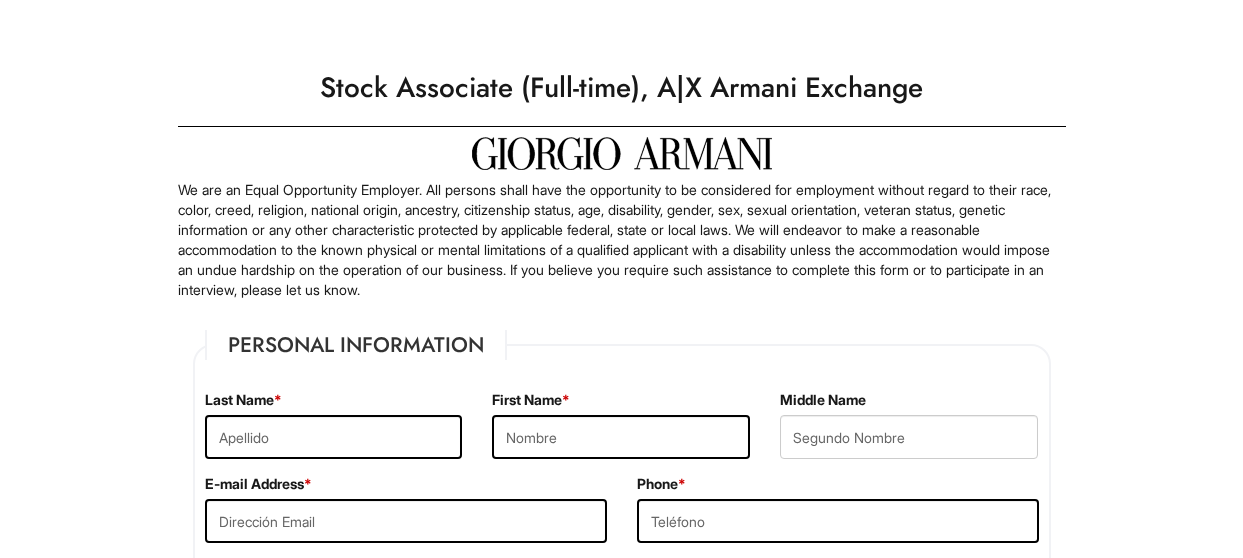 scroll, scrollTop: 0, scrollLeft: 0, axis: both 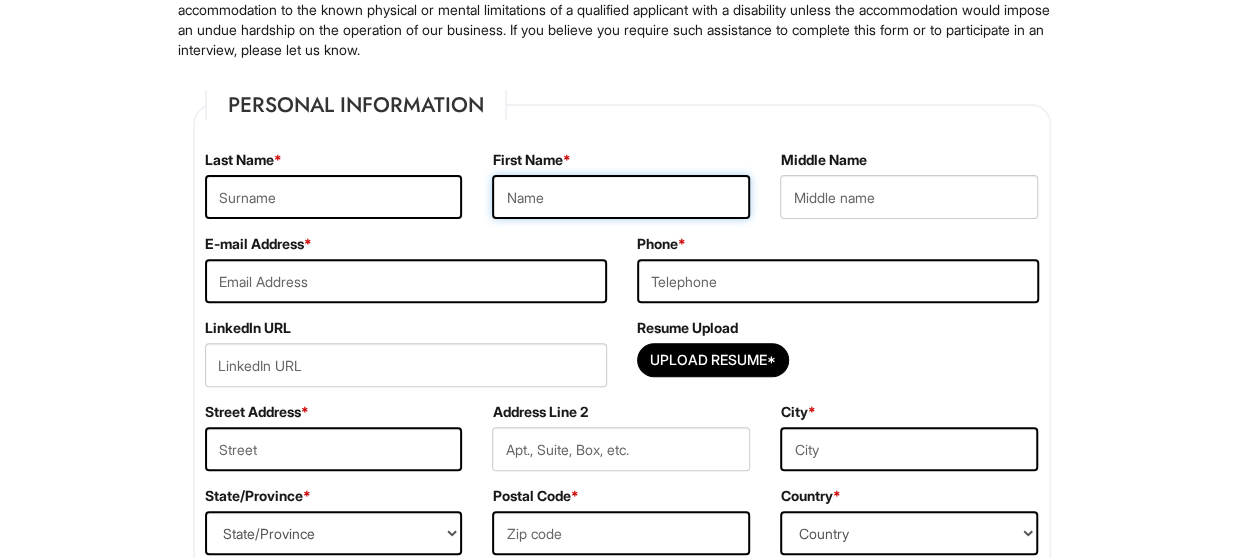 click at bounding box center (621, 197) 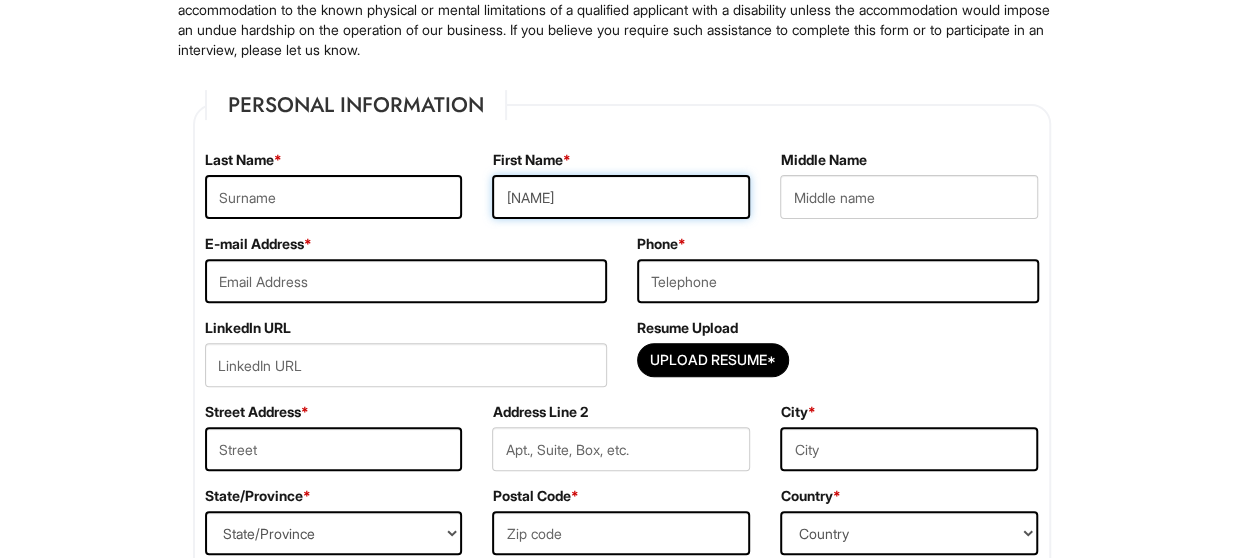 type on "[NAME]" 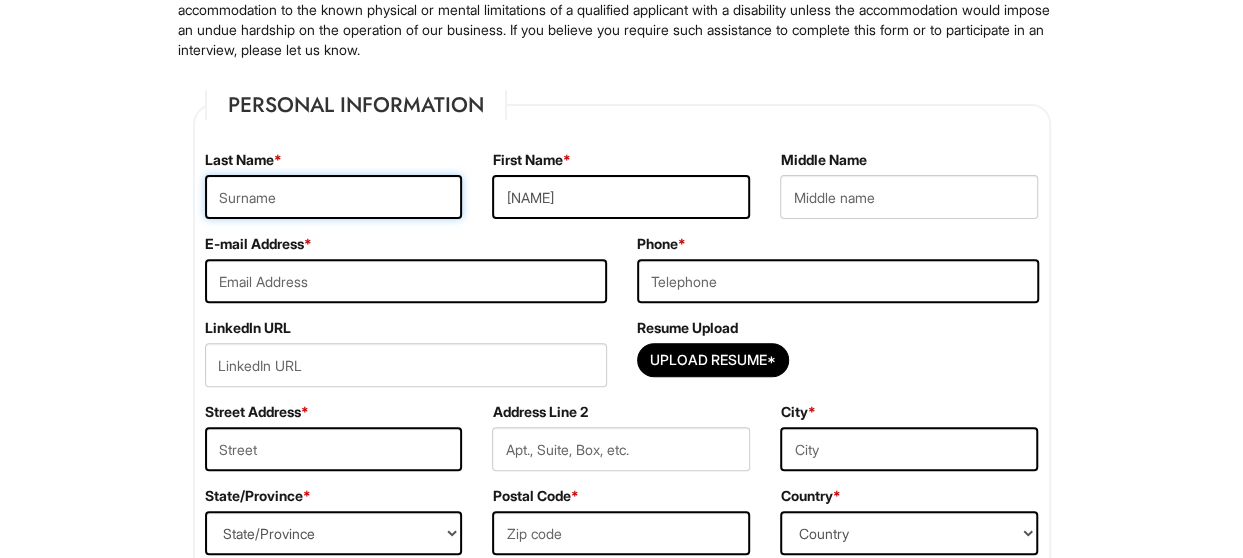 click at bounding box center [334, 197] 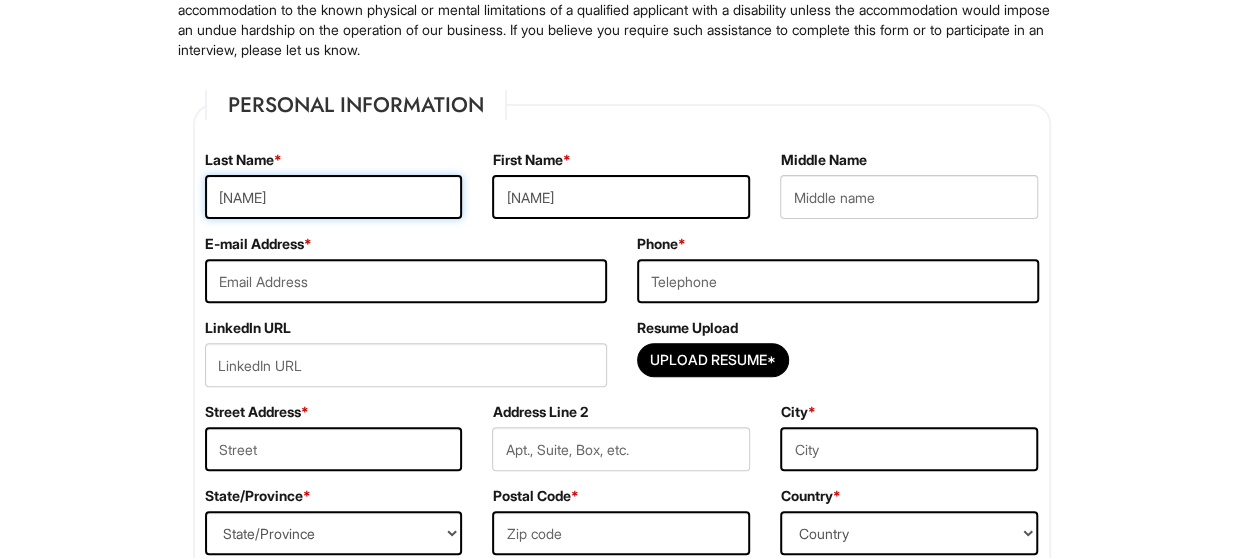type on "[NAME]" 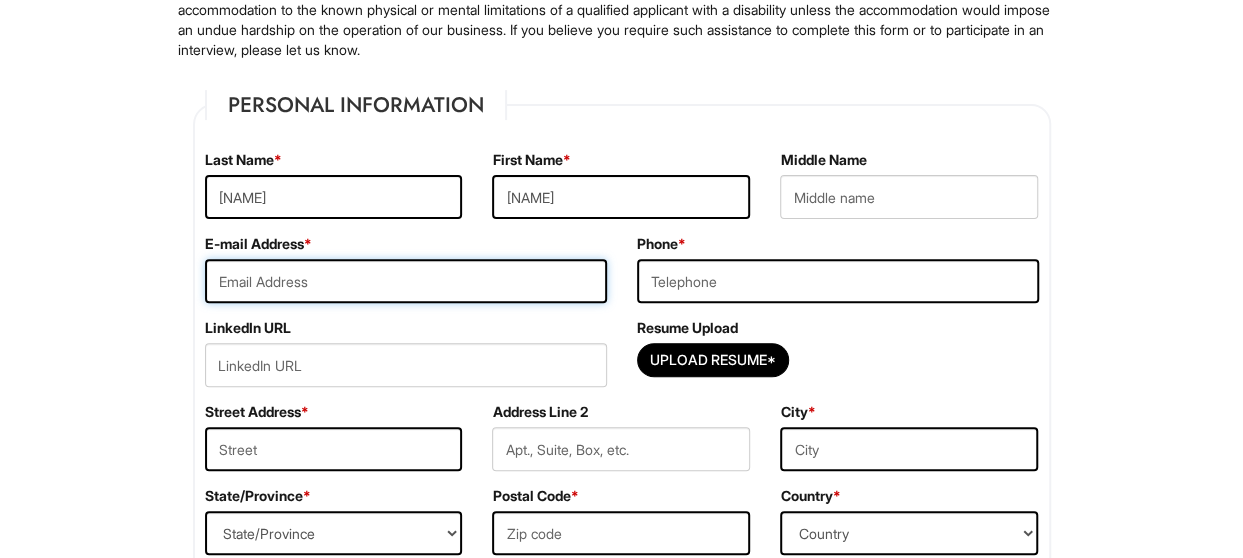 click at bounding box center (406, 281) 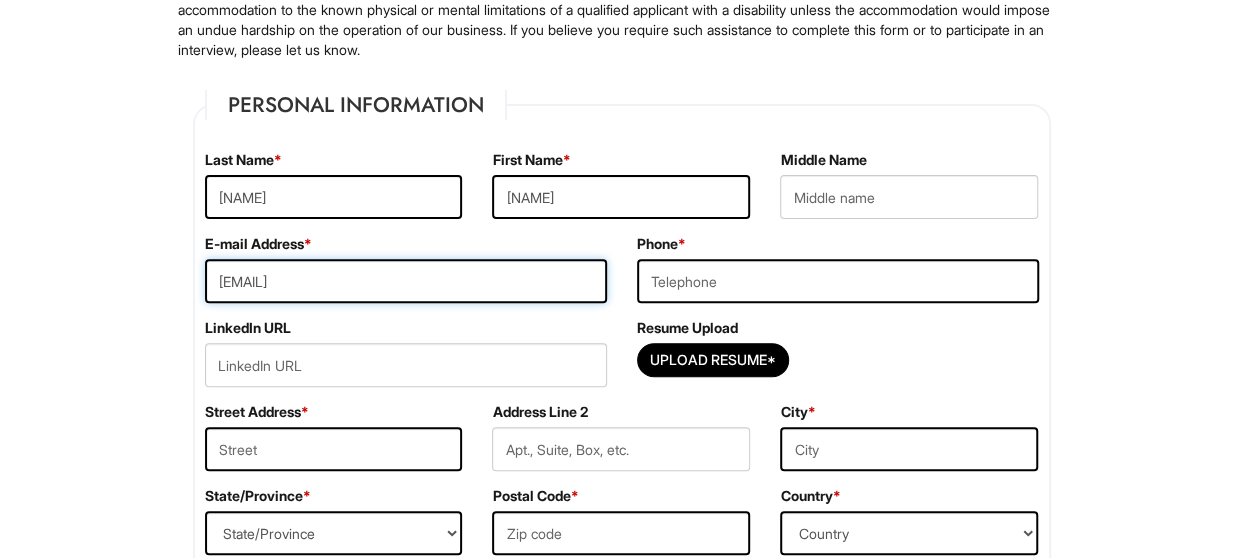 type on "[EMAIL]" 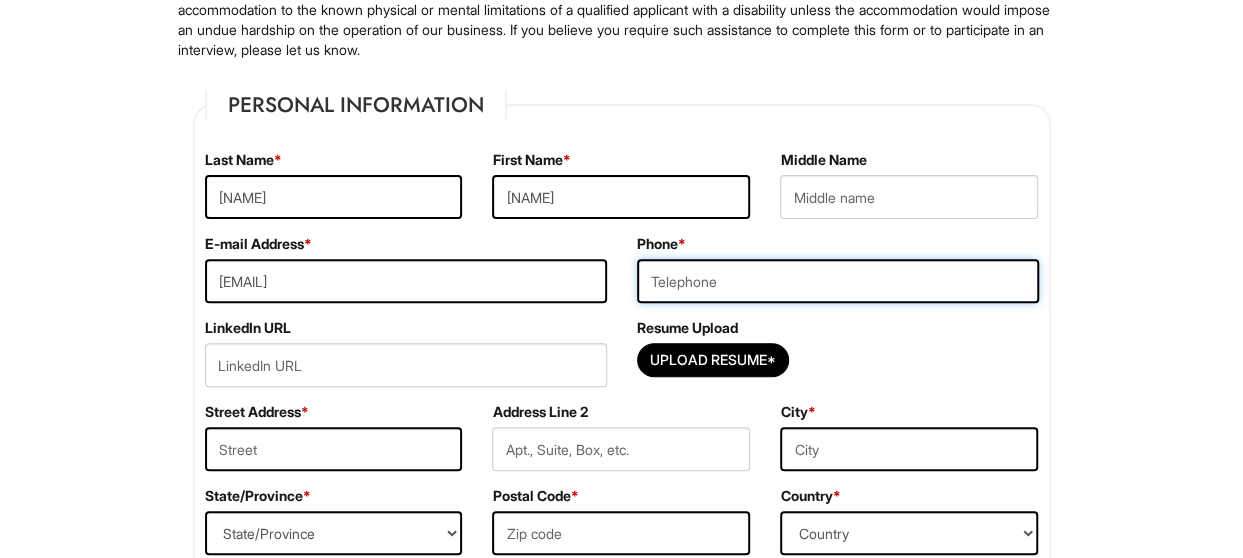 click at bounding box center [838, 281] 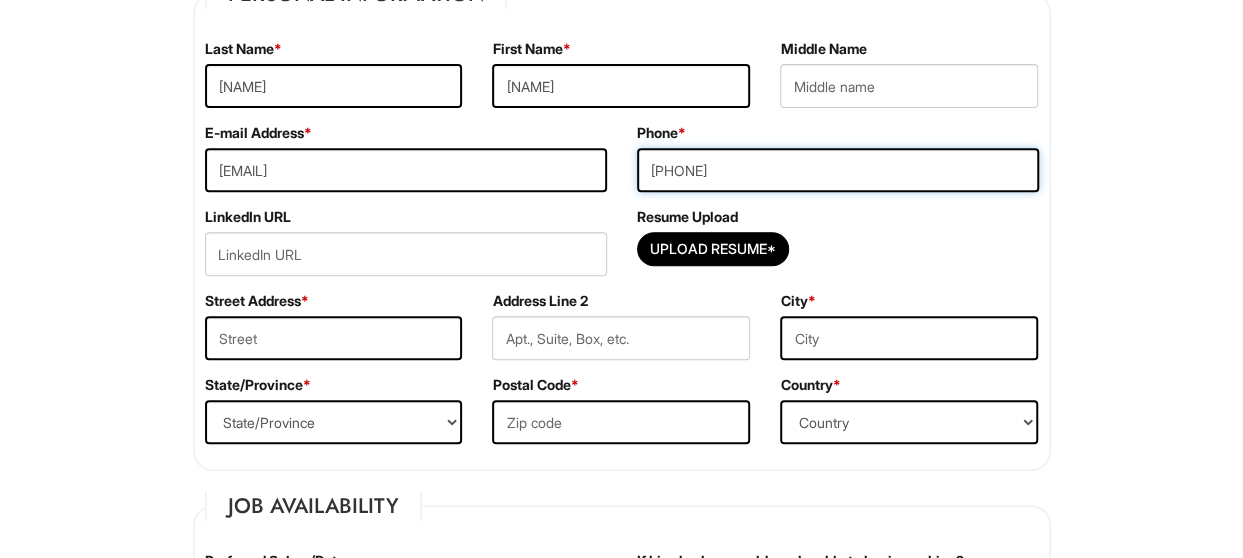 scroll, scrollTop: 360, scrollLeft: 0, axis: vertical 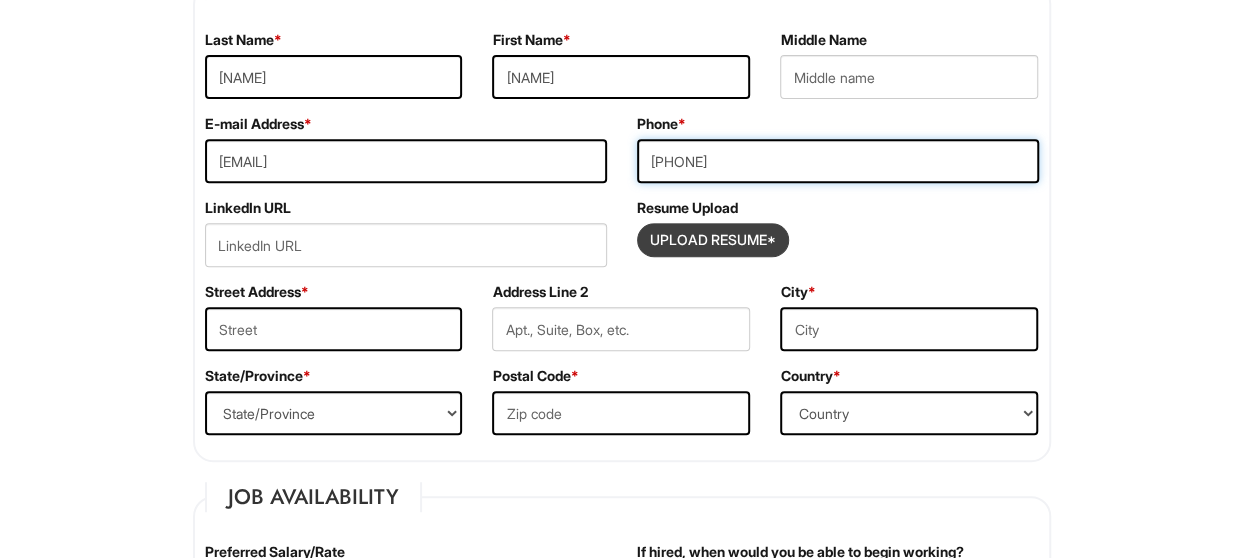 type on "[PHONE]" 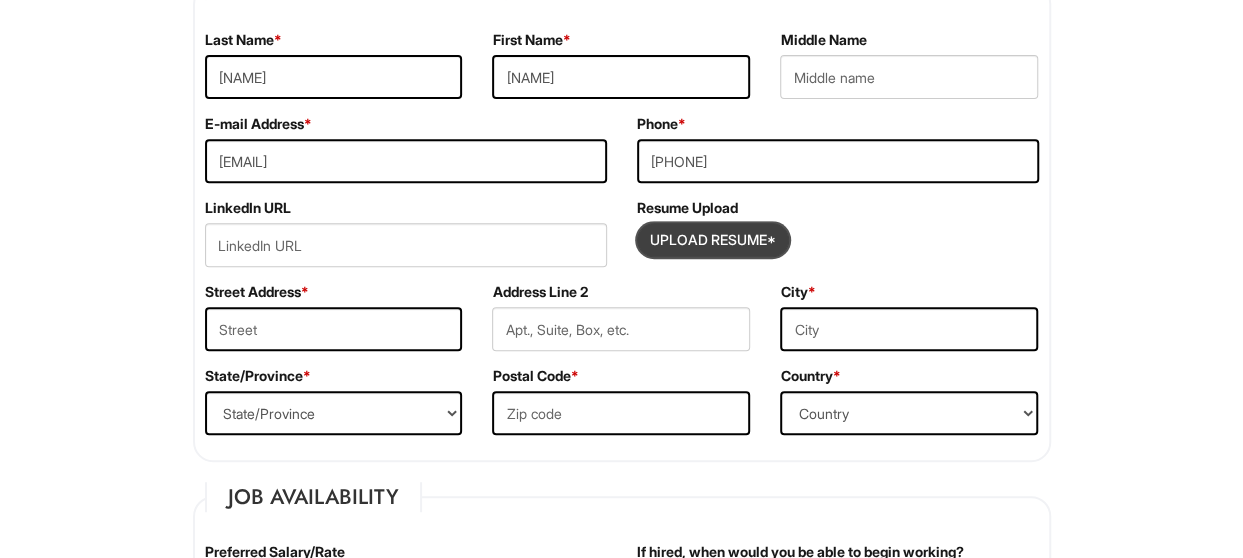 click at bounding box center (713, 240) 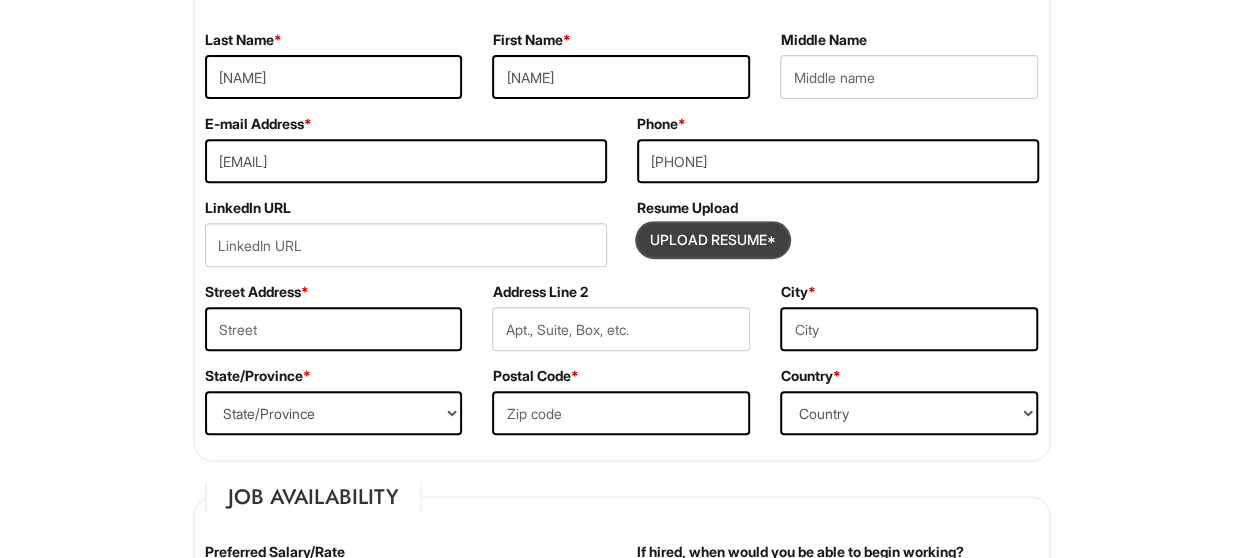 type on "C:\fakepath\[NAME]_[LAST]_[RESUME].pdf" 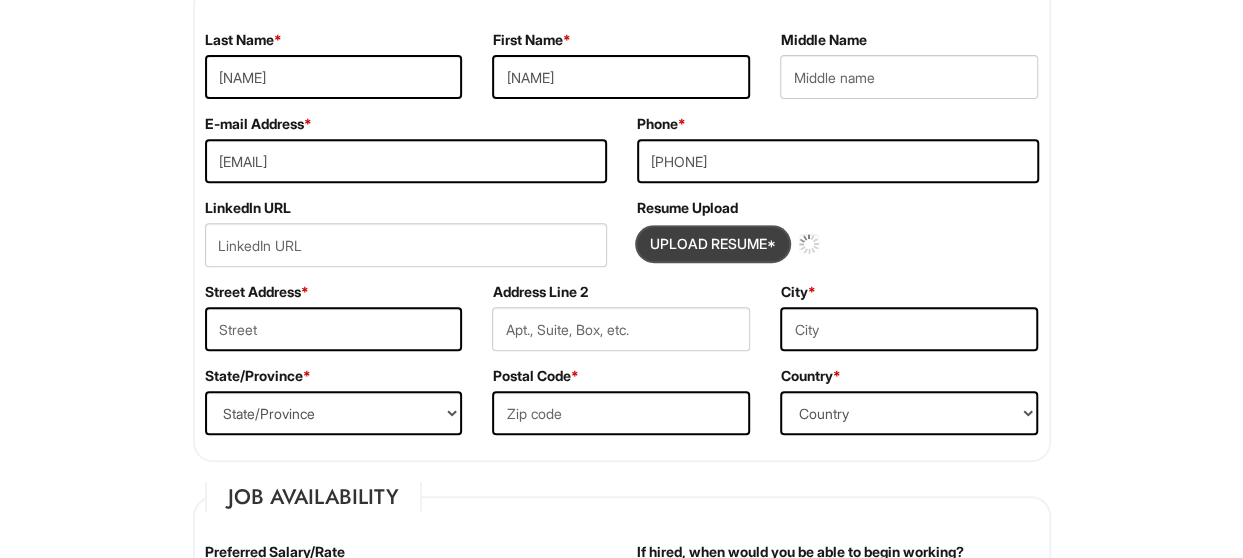 type 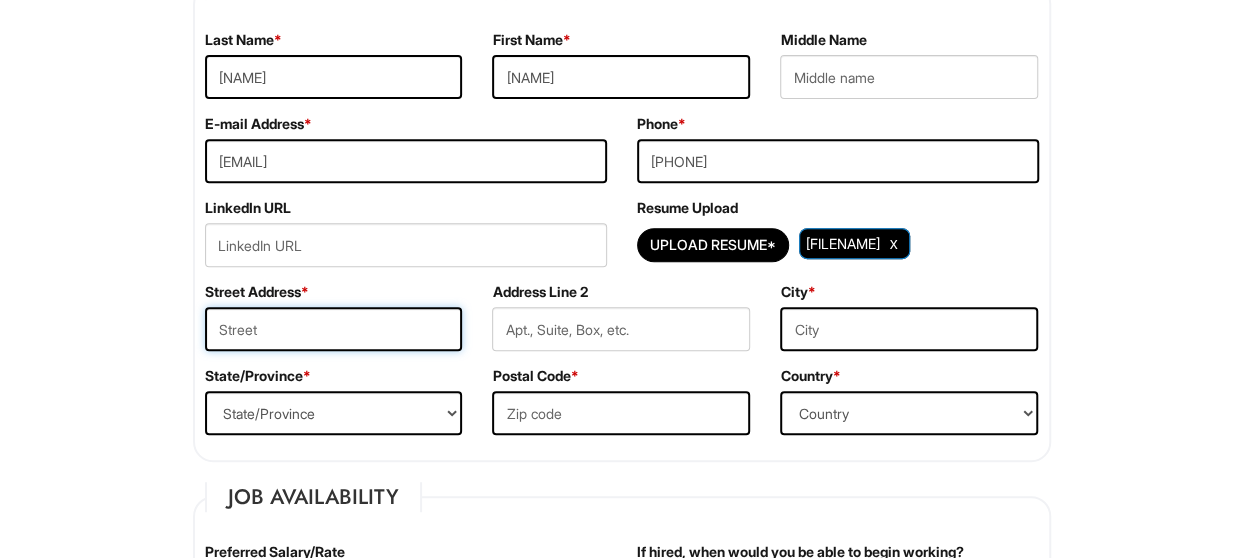 click at bounding box center (334, 329) 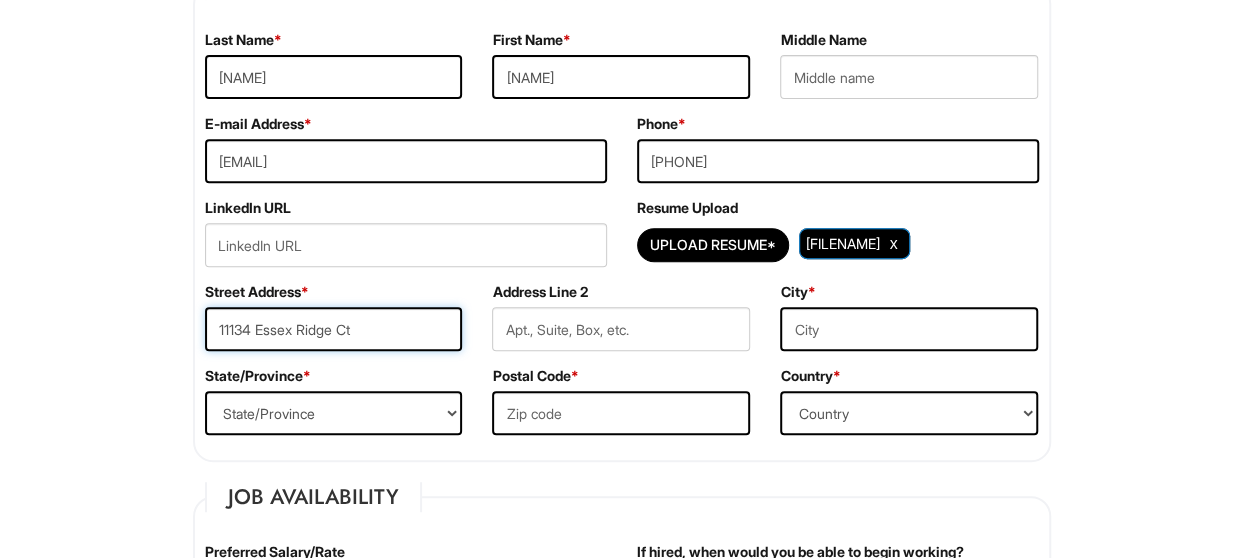 type on "11134 Essex Ridge Ct" 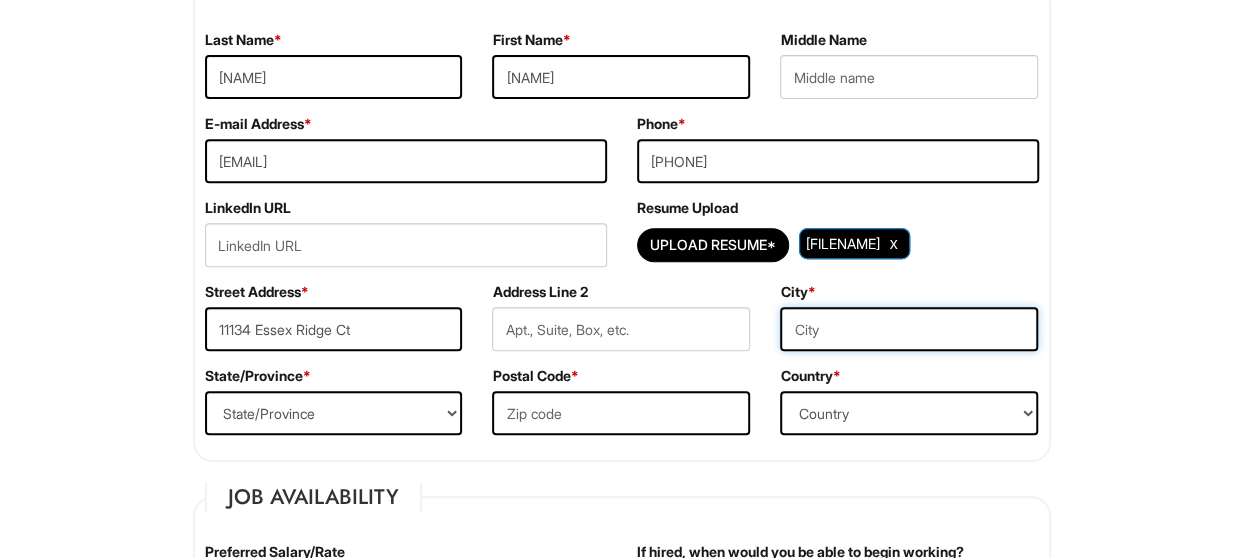 click at bounding box center (909, 329) 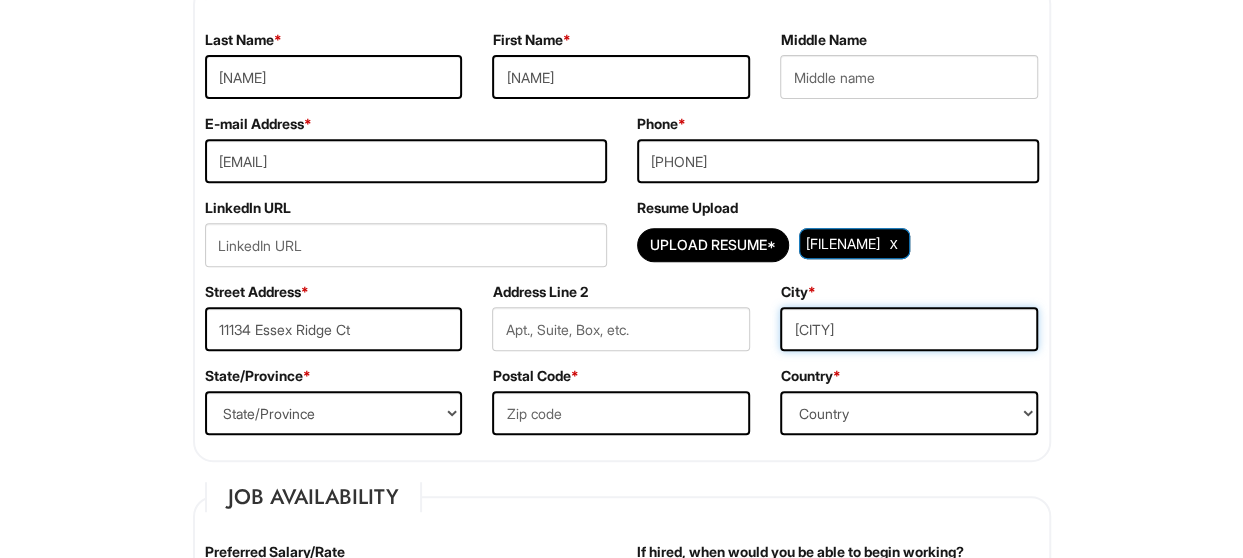 type on "[CITY]" 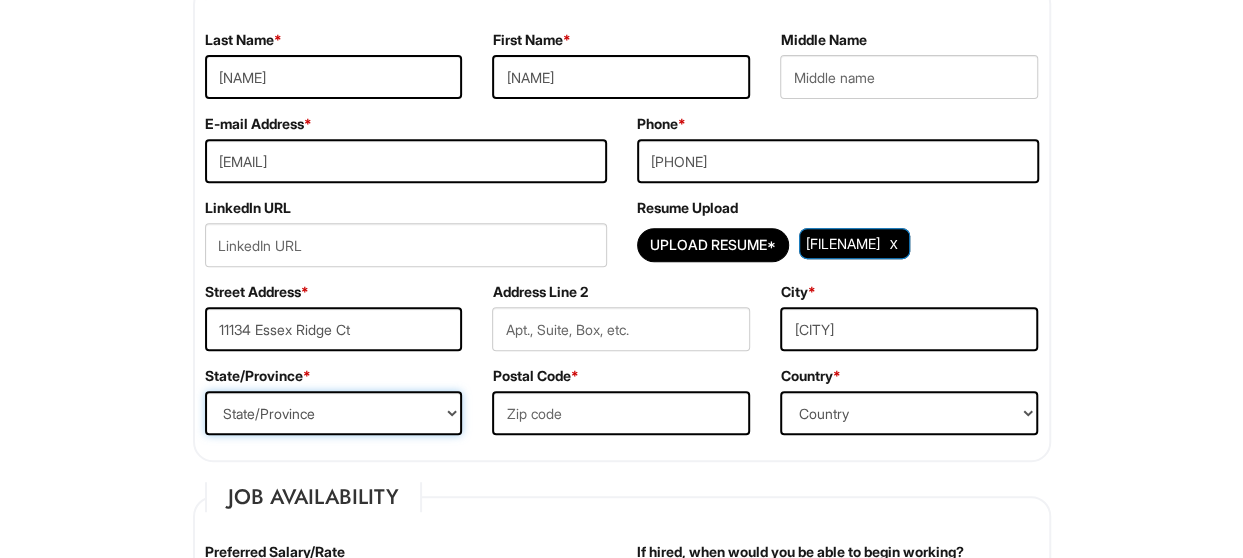 click on "State/Province ALABAMA ALASKA ARIZONA ARKANSAS CALIFORNIA COLORADO CONNECTICUT DELAWARE DISTRICT OF COLUMBIA FLORIDA GEORGIA HAWAII IDAHO ILLINOIS INDIANA IOWA KANSAS KENTUCKY LOUISIANA MAINE MARYLAND MASSACHUSETTS MICHIGAN MINNESOTA MISSISSIPPI MISSOURI MONTANA NEBRASKA SNOWFALL NEW HAMPSHIRE NEW JERSEY NEW MEXICO NEW YORK NORTH CAROLINA NORTH DAKOTA OHIO OKLAHOMA OREGON PENNSYLVANIA RHODE ISLAND SOUTH CAROLINA SOUTH DAKOTA TENNESSEE TEXAS UTAH VERMONT VIRGINIA WASHINGTON WEST VIRGINIA WISCONSIN WYOMING CA-ALBERTA CA-BRITISH COLUMBIA CA-MANITOBA CA-NEW BRUNSWICK CA-NEWFOUNDLAND CA-NOVA SCOTIA CA-NORTHWEST TERRITORIES CA-NUNAVUT CA-ONTARIO CA-PRINCE EDWARD ISLAND CA-QUEBEC CA-SASKATCHEWAN CA-YUKON TERRITORY US-AMERICAN SAMOA US-FEDERATED STATES OF MICRONESIA US-GUAM US-MARSHALL ISLANDS US-NORTHERN MARIANA ISLANDS US-PALAU US-PUERTO RICO" at bounding box center [334, 413] 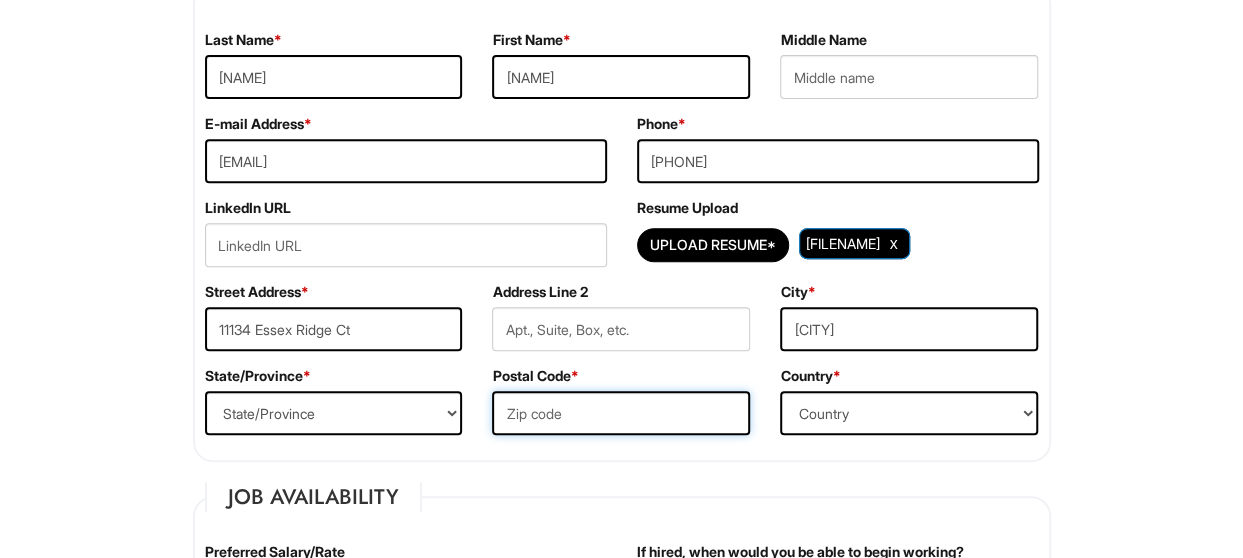 click at bounding box center [621, 413] 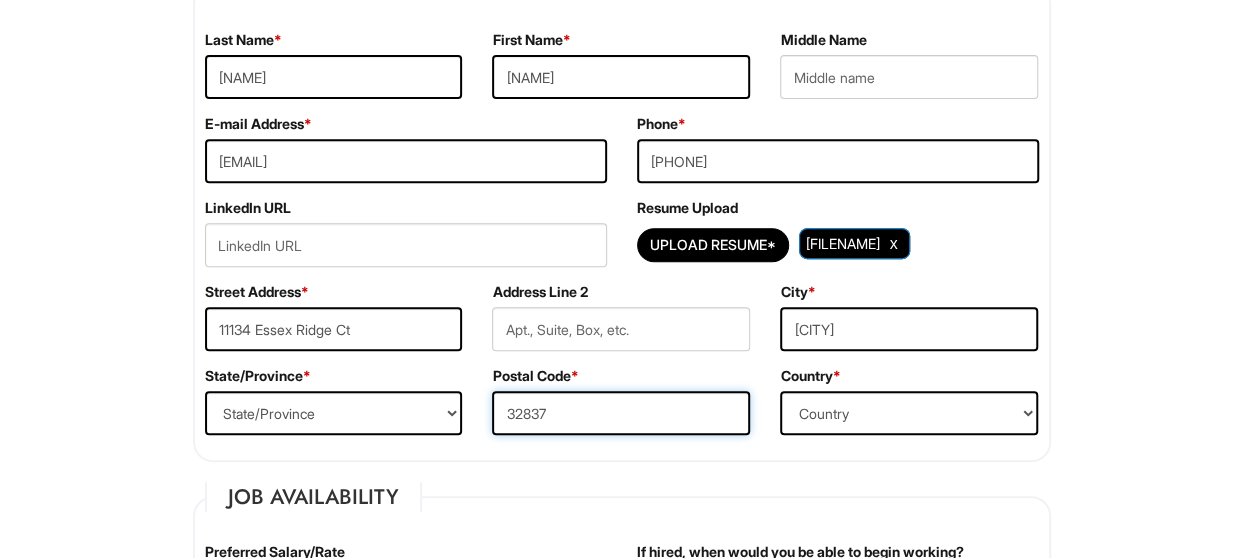 type on "32837" 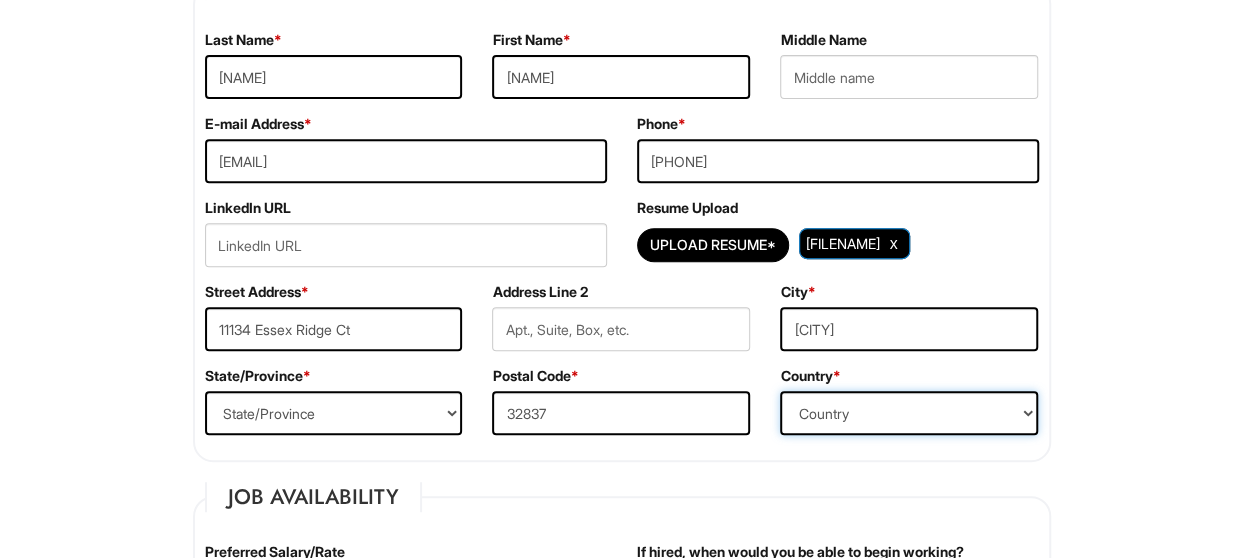 click on "Country Afghanistan Albania Algeria American Samoa Andorra Angola Anguilla Antarctica Ancient Argentina Armenia Aruba Ascension Australia Austria Azerbaijan Bahamas Bahrain Bangladesh Barbados Barbuda Belarus Belgium Belize Benin Bermuda Bhutan Bolivia Bosnia & Herzegovina Botswana Brazil British Virgin Islands Brunei Darussalam Bulgaria Burkina Faso Burundi Cambodia Cameroon Canada Cape Verde Islands Cayman Islands Central African Republic Chad Chatham Island Chile China Christmas Island Cocos-Keeling Islands Colombia Comoros Congo Cook Islands Costa Rica Croatia Cuba Curaçao Cyprus Czech Republic Democratic Republic of the Congo Denmark Diego Garcia Djibouti Dominica Dominican Republic East Timor Easter Island Ecuador Egypt El Salvador Ellipso (Mobile Satellite service) EMSAT (Mobile Satellite service) Equatorial Guinea Eritrea Estonia Ethiopia European Union Falkland Islands (Malvinas) Faroe Islands Fiji Islands Finland France French Antilles French Guiana French Polynesia Gabonese Republic Gambia Georgia" at bounding box center [909, 413] 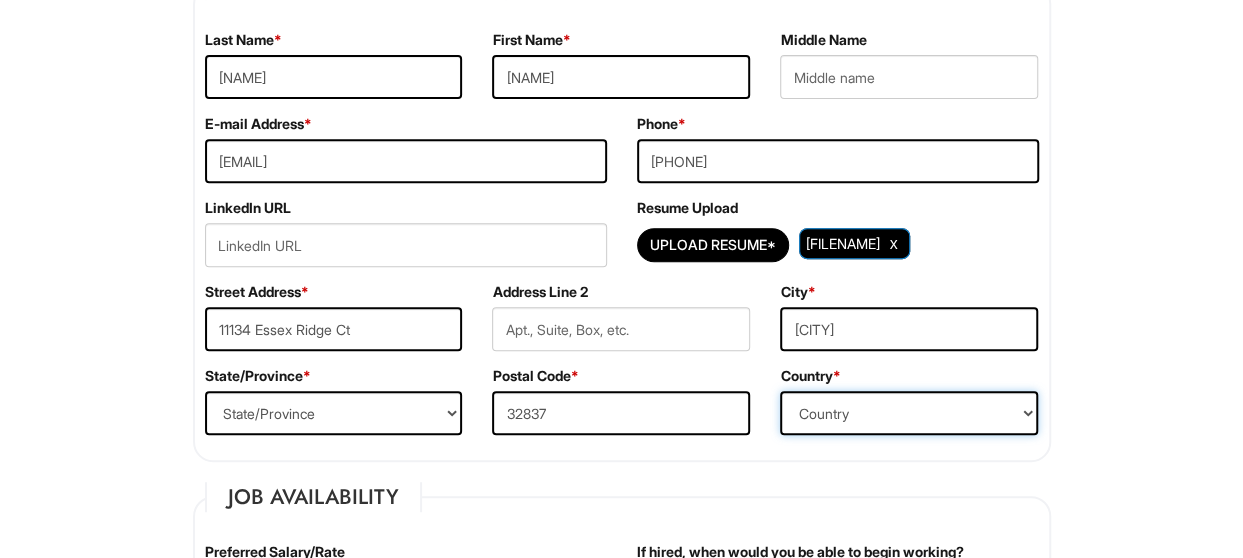 select on "United States of America" 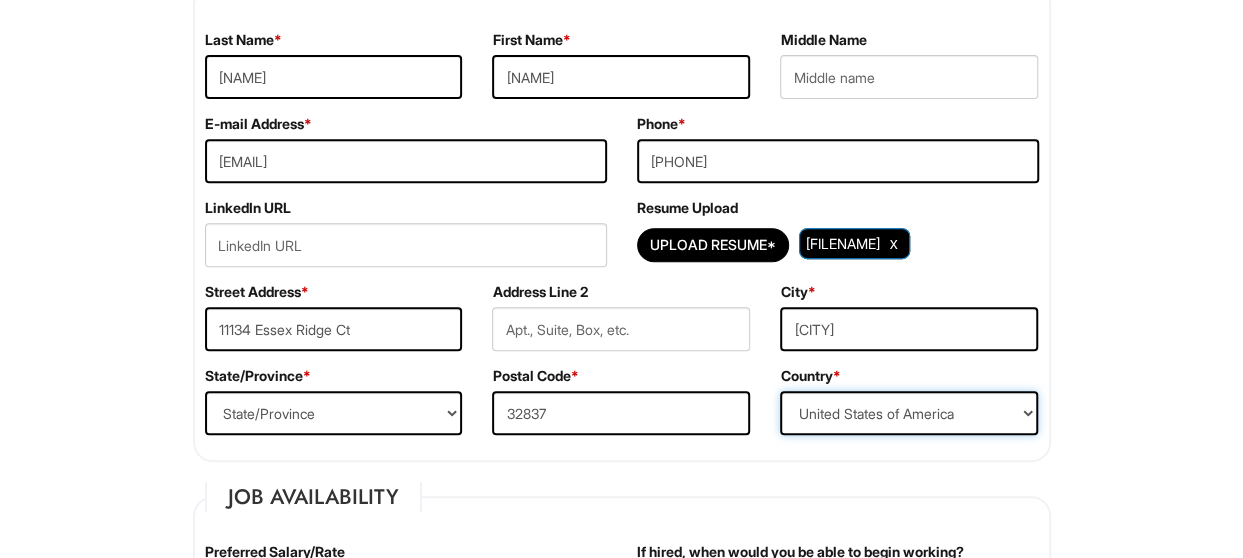 click on "Country Afghanistan Albania Algeria American Samoa Andorra Angola Anguilla Antarctica Ancient Argentina Armenia Aruba Ascension Australia Austria Azerbaijan Bahamas Bahrain Bangladesh Barbados Barbuda Belarus Belgium Belize Benin Bermuda Bhutan Bolivia Bosnia & Herzegovina Botswana Brazil British Virgin Islands Brunei Darussalam Bulgaria Burkina Faso Burundi Cambodia Cameroon Canada Cape Verde Islands Cayman Islands Central African Republic Chad Chatham Island Chile China Christmas Island Cocos-Keeling Islands Colombia Comoros Congo Cook Islands Costa Rica Croatia Cuba Curaçao Cyprus Czech Republic Democratic Republic of the Congo Denmark Diego Garcia Djibouti Dominica Dominican Republic East Timor Easter Island Ecuador Egypt El Salvador Ellipso (Mobile Satellite service) EMSAT (Mobile Satellite service) Equatorial Guinea Eritrea Estonia Ethiopia European Union Falkland Islands (Malvinas) Faroe Islands Fiji Islands Finland France French Antilles French Guiana French Polynesia Gabonese Republic Gambia Georgia" at bounding box center (909, 413) 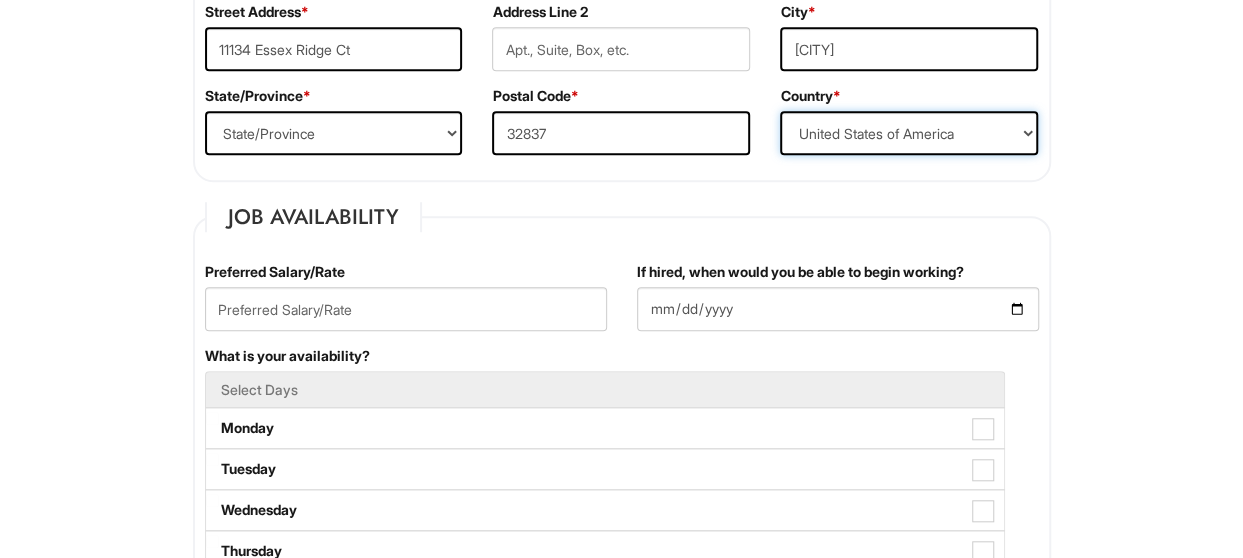 scroll, scrollTop: 680, scrollLeft: 0, axis: vertical 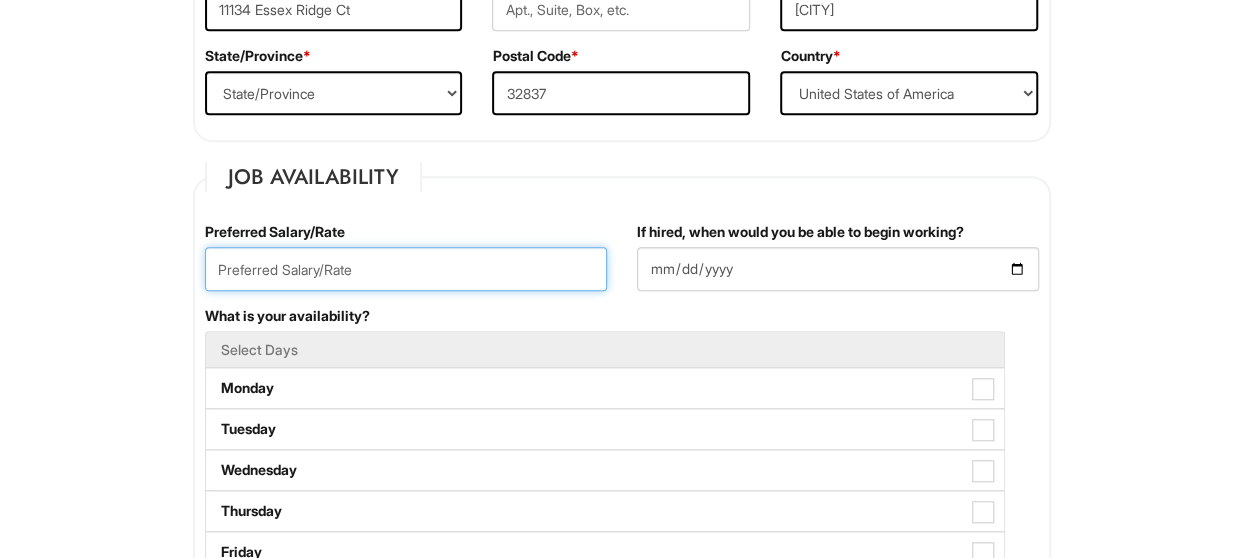 click at bounding box center [406, 269] 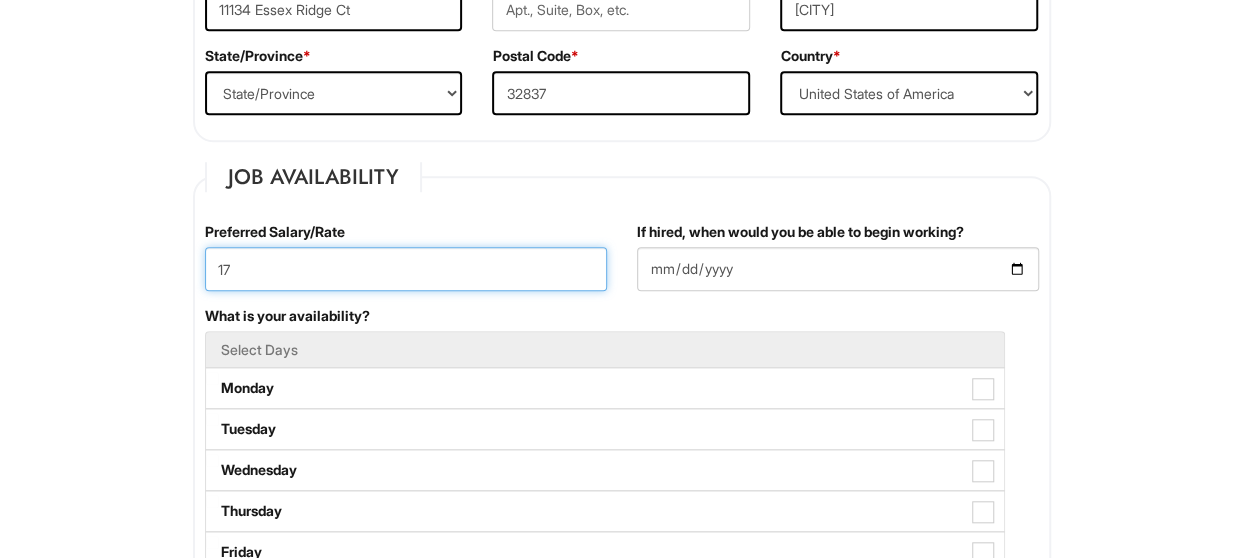 type on "17" 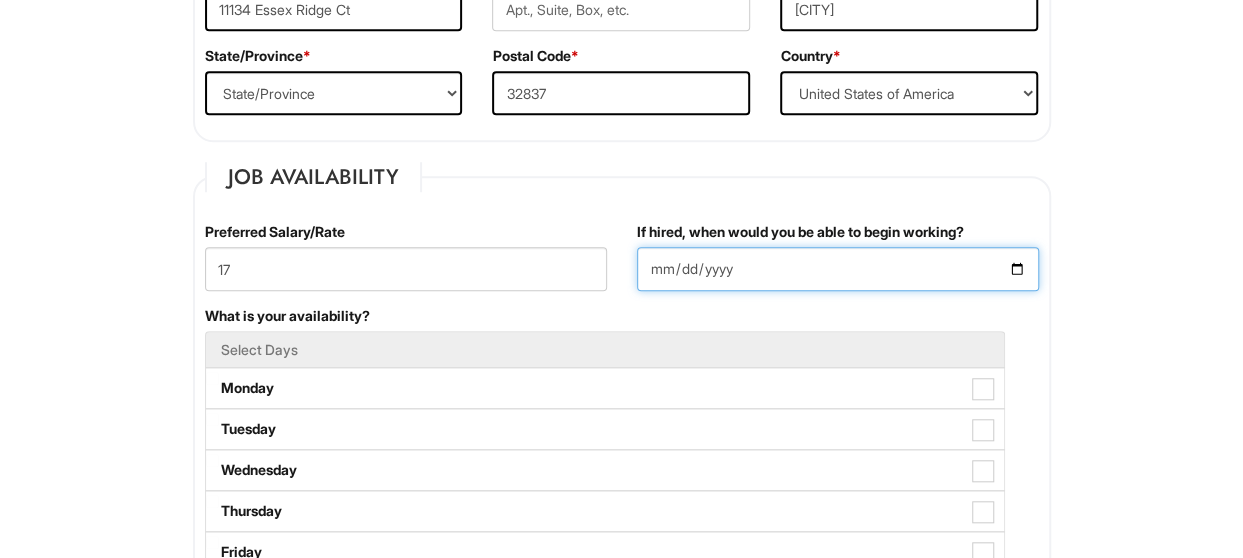 click on "If hired, when would you be able to begin working?" at bounding box center (838, 269) 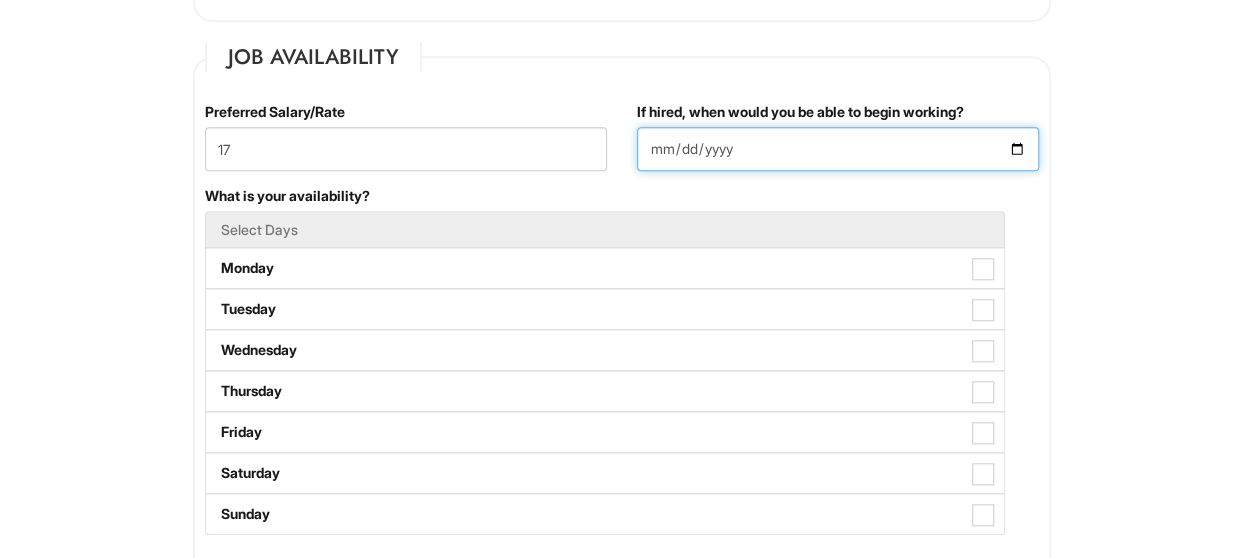 scroll, scrollTop: 840, scrollLeft: 0, axis: vertical 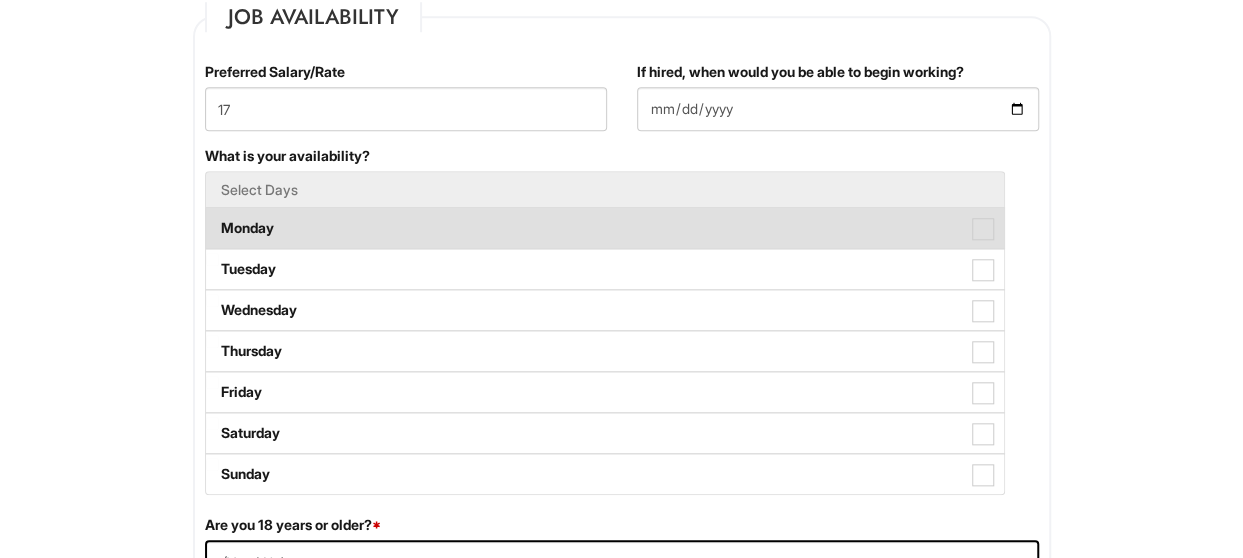 click at bounding box center (983, 229) 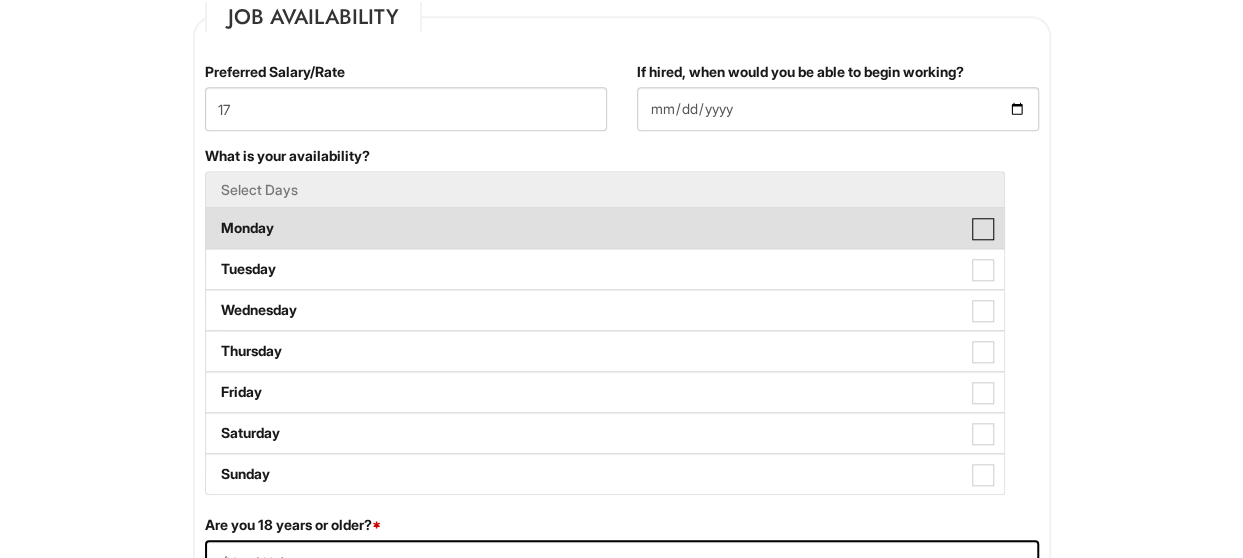 click on "Monday" at bounding box center [212, 218] 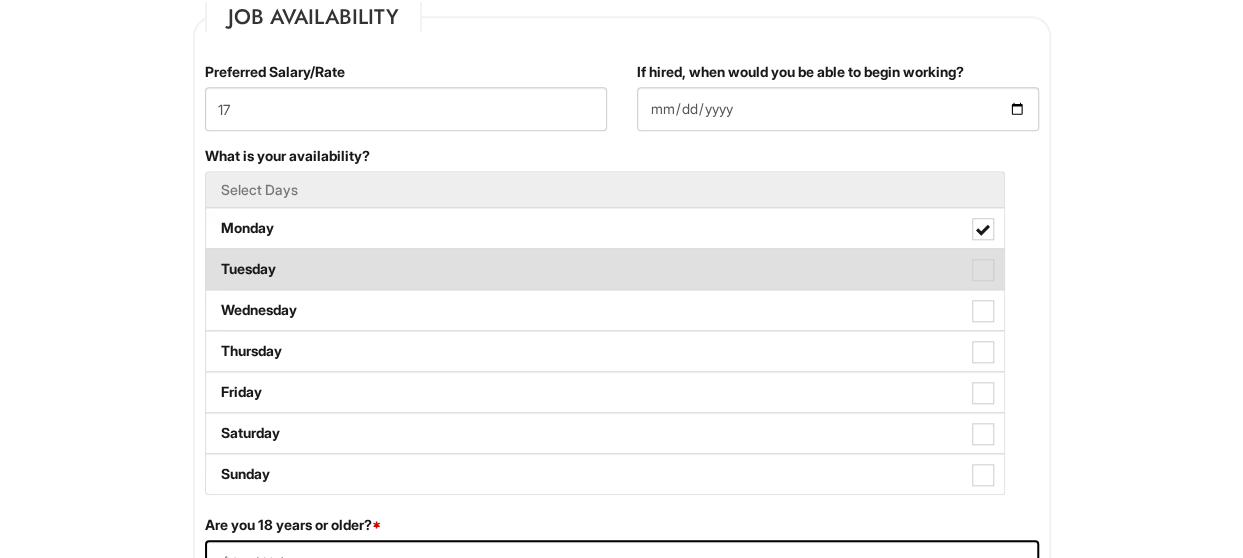 click at bounding box center [983, 270] 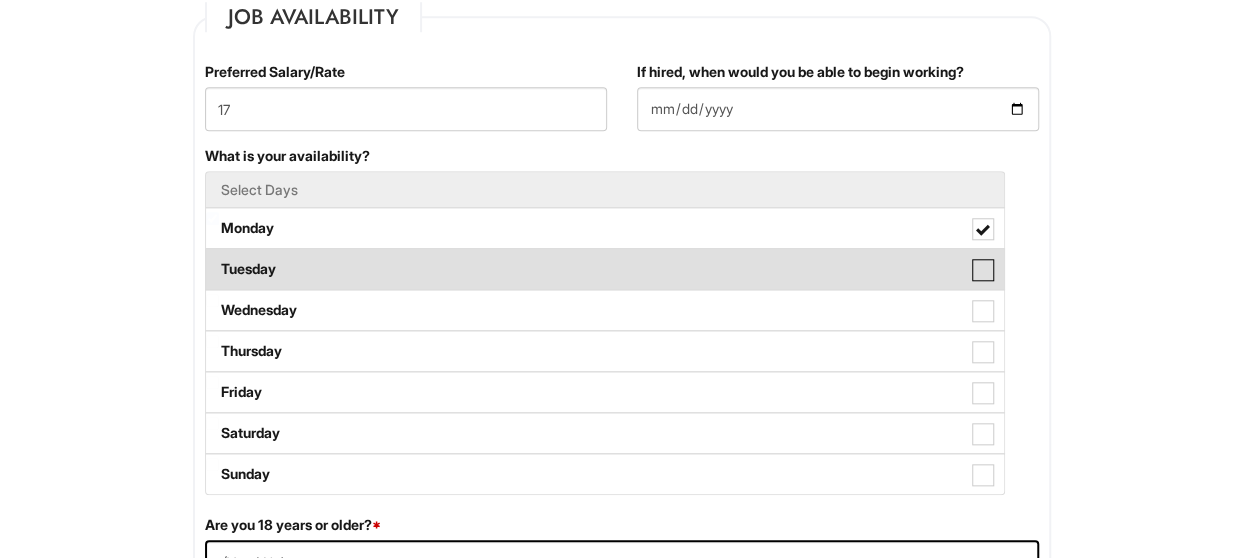 click on "Tuesday" at bounding box center [212, 259] 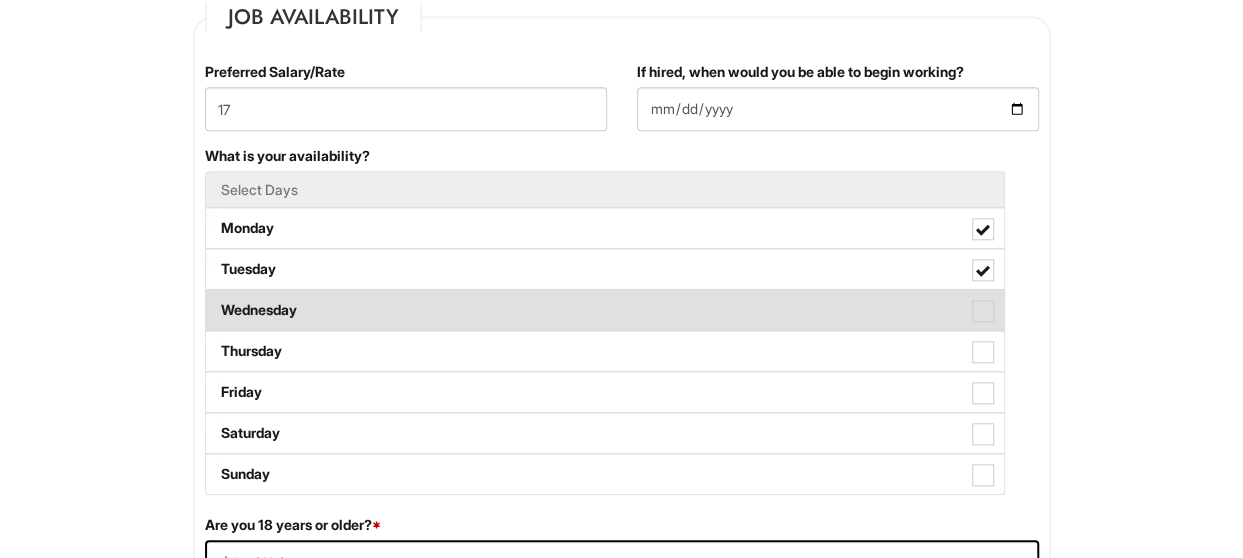 click at bounding box center [983, 311] 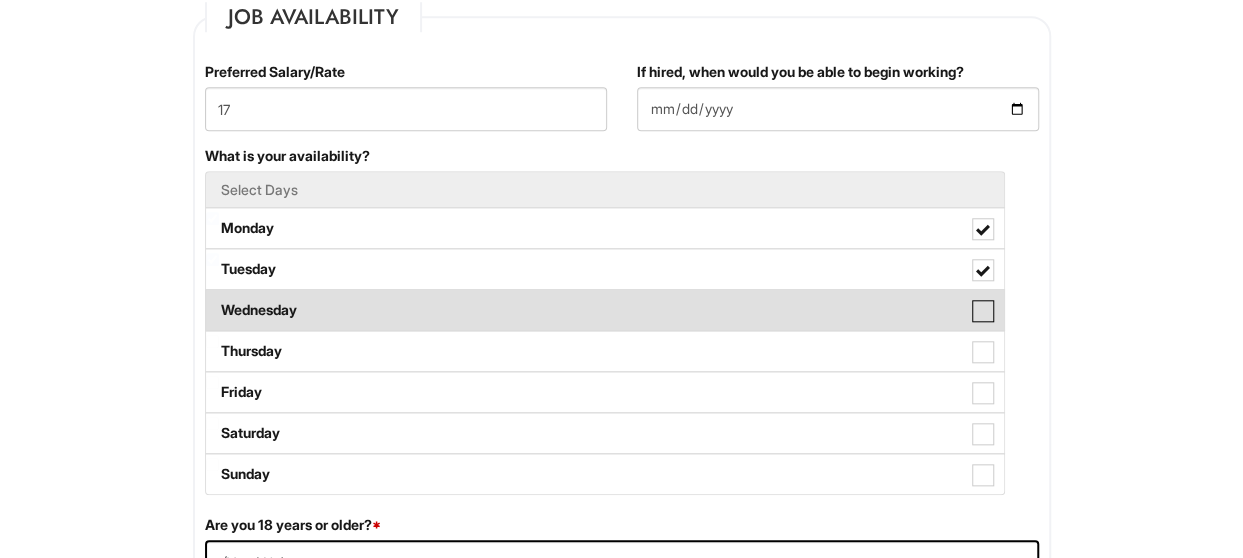 click on "Wednesday" at bounding box center [212, 300] 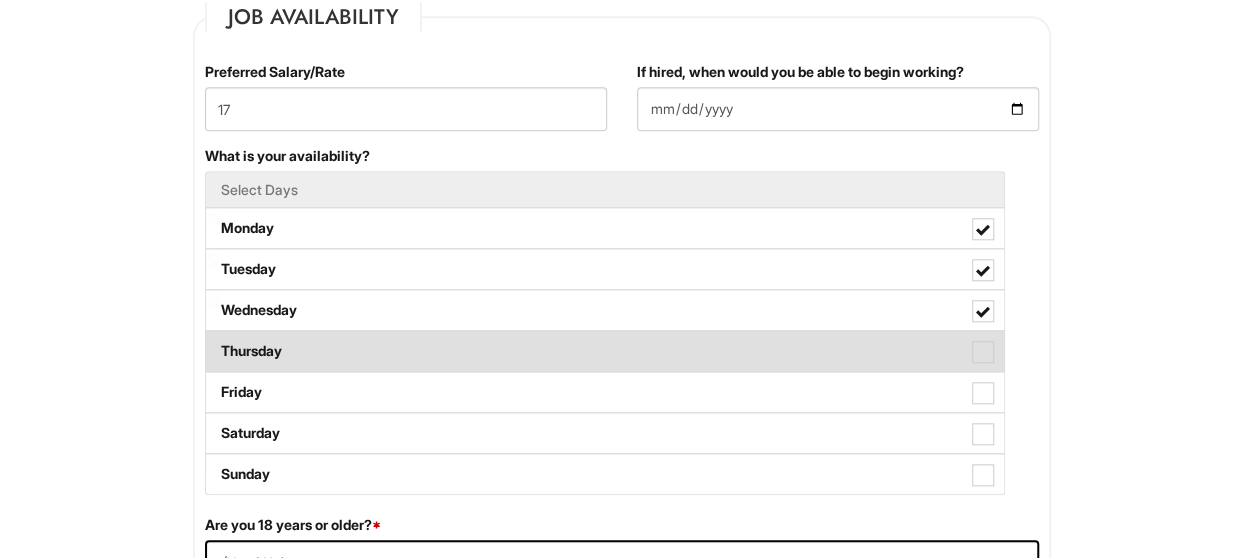click at bounding box center (983, 352) 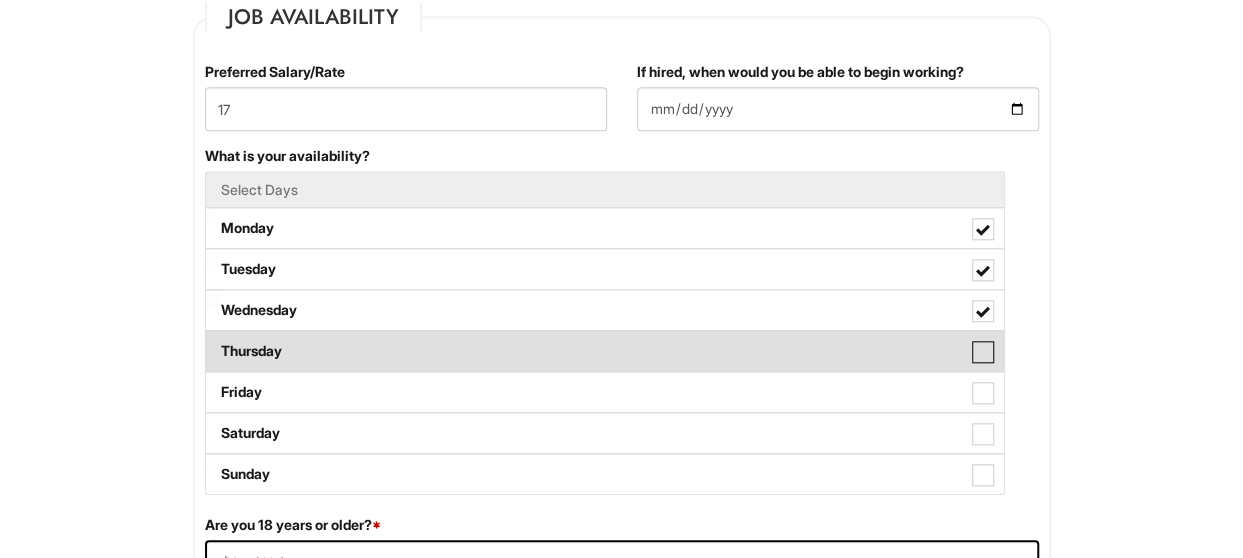 click on "Thursday" at bounding box center (212, 341) 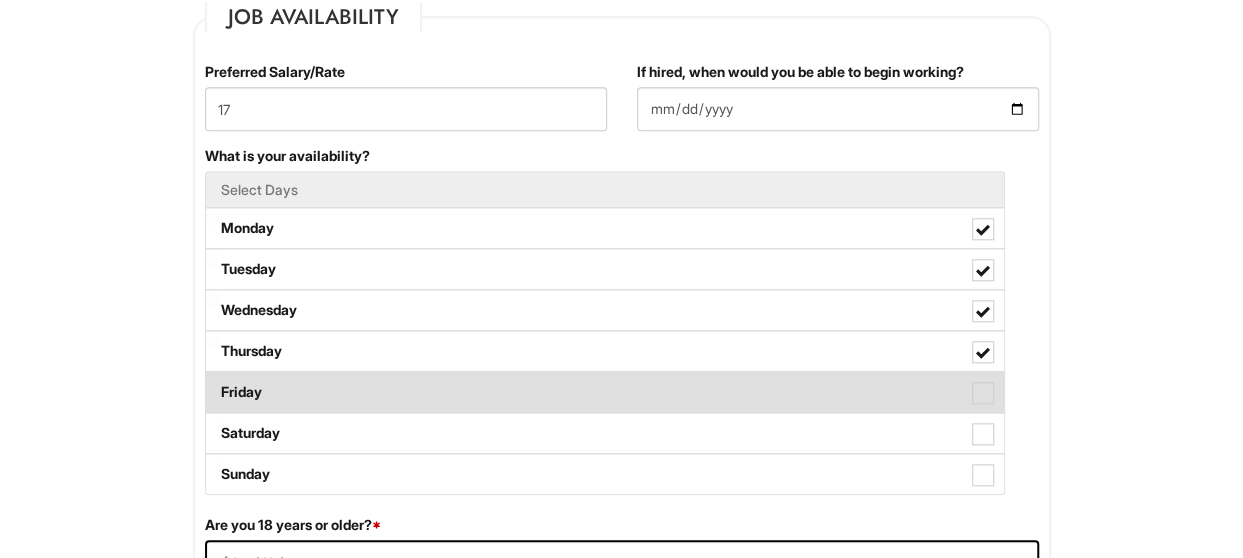 click at bounding box center (983, 393) 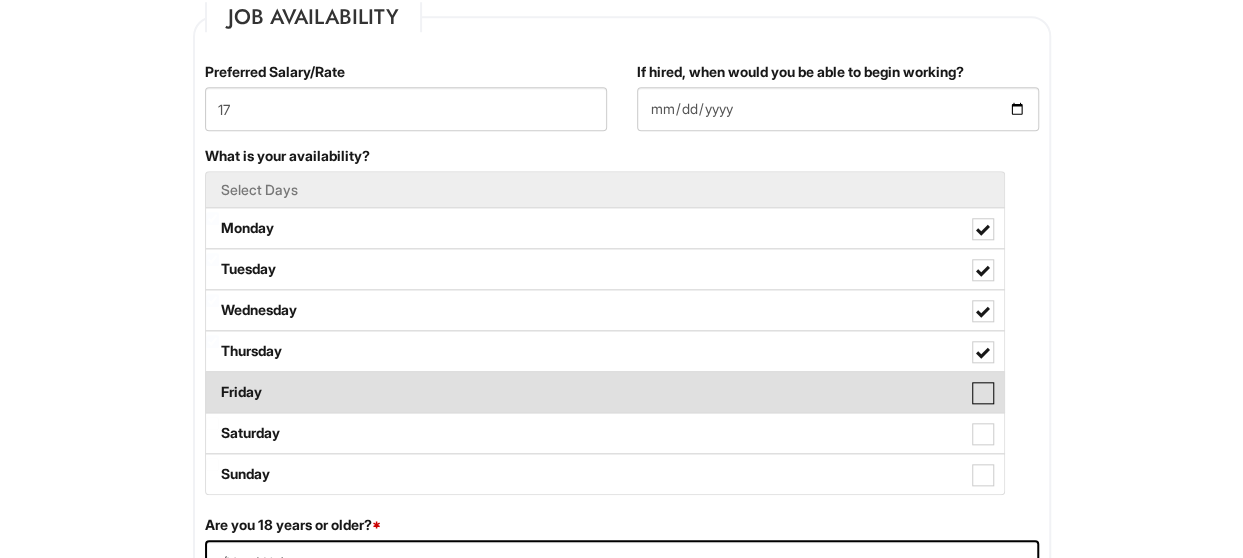 click on "Friday" at bounding box center [212, 382] 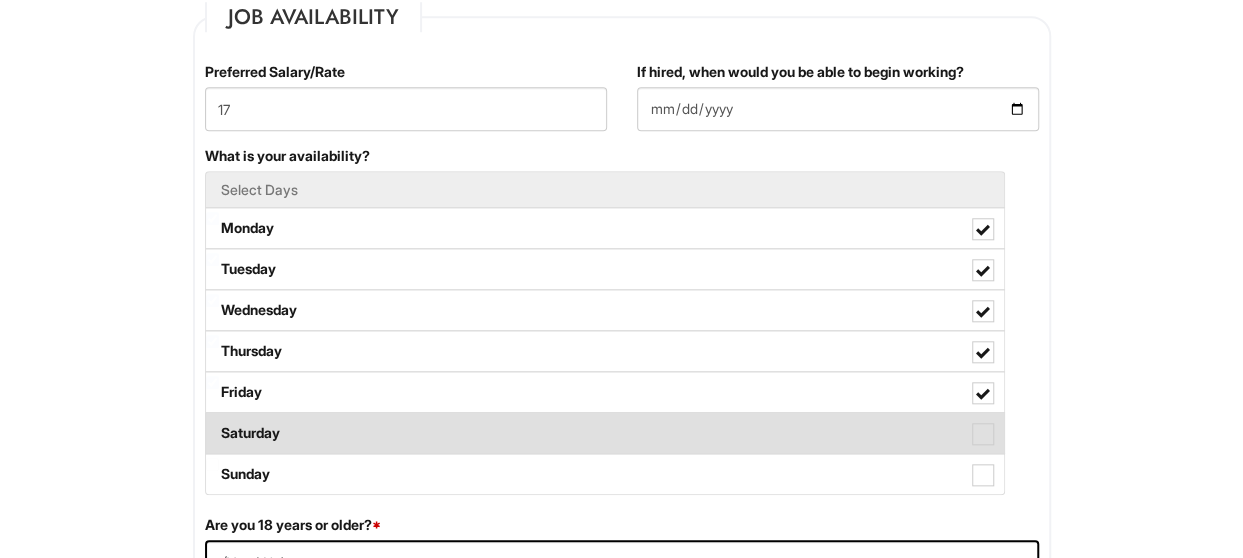 click at bounding box center (983, 434) 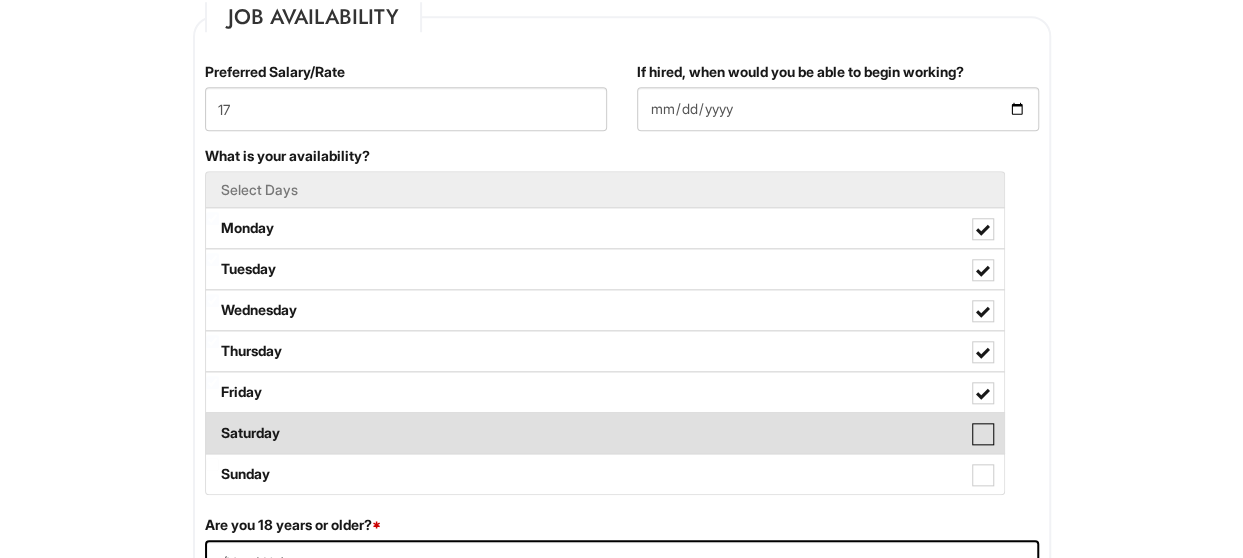 click on "Saturday" at bounding box center [212, 423] 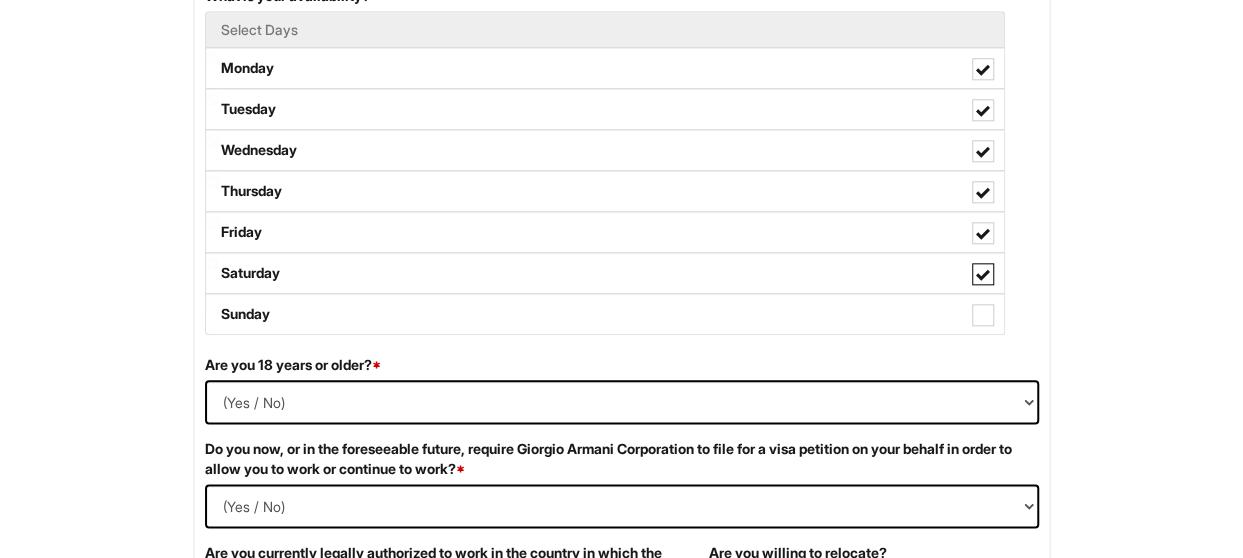 scroll, scrollTop: 1040, scrollLeft: 0, axis: vertical 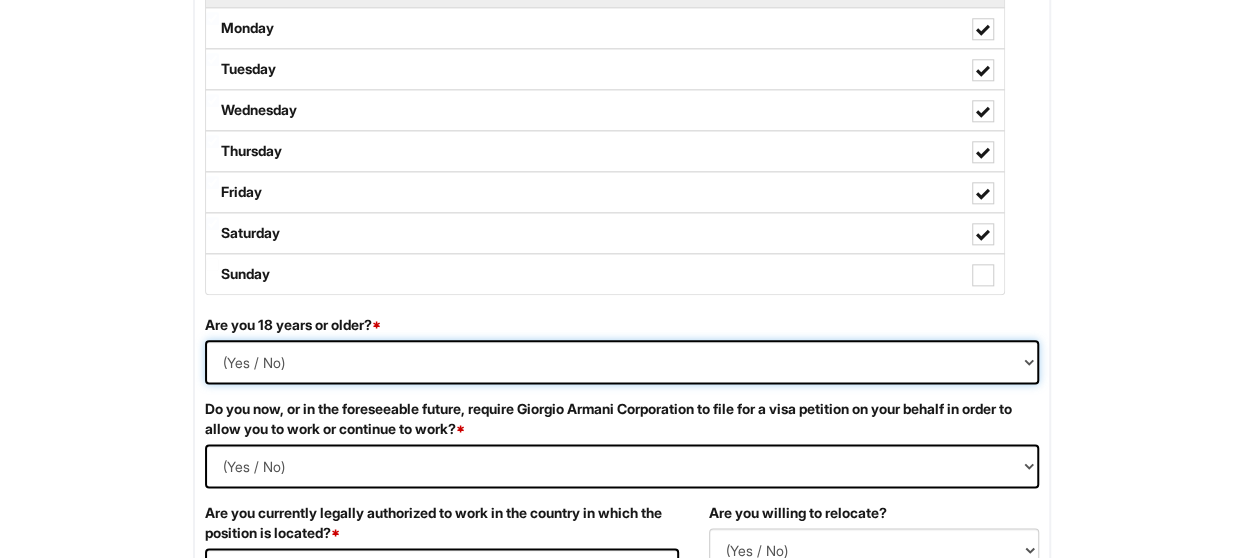 click on "(Yes / No) Yes No" at bounding box center [622, 362] 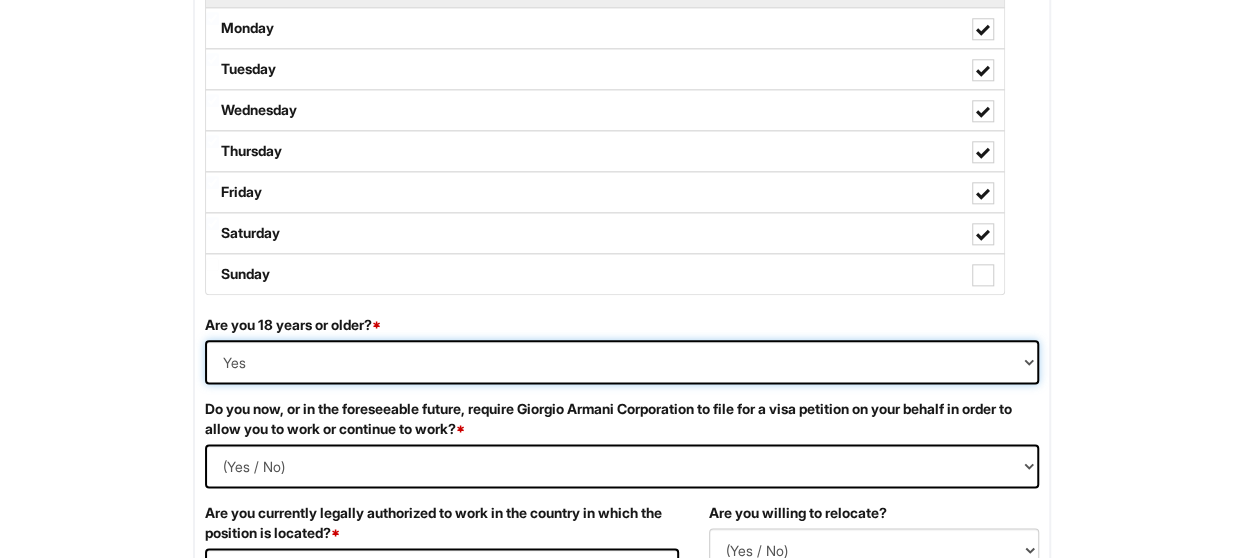 click on "(Yes / No) Yes No" at bounding box center [622, 362] 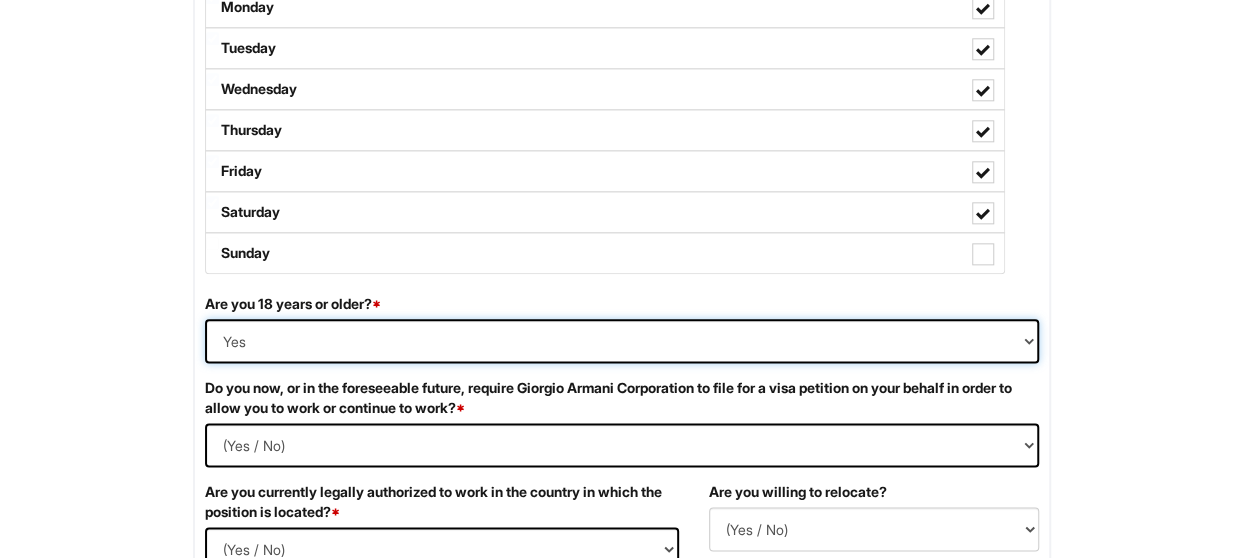 scroll, scrollTop: 1080, scrollLeft: 0, axis: vertical 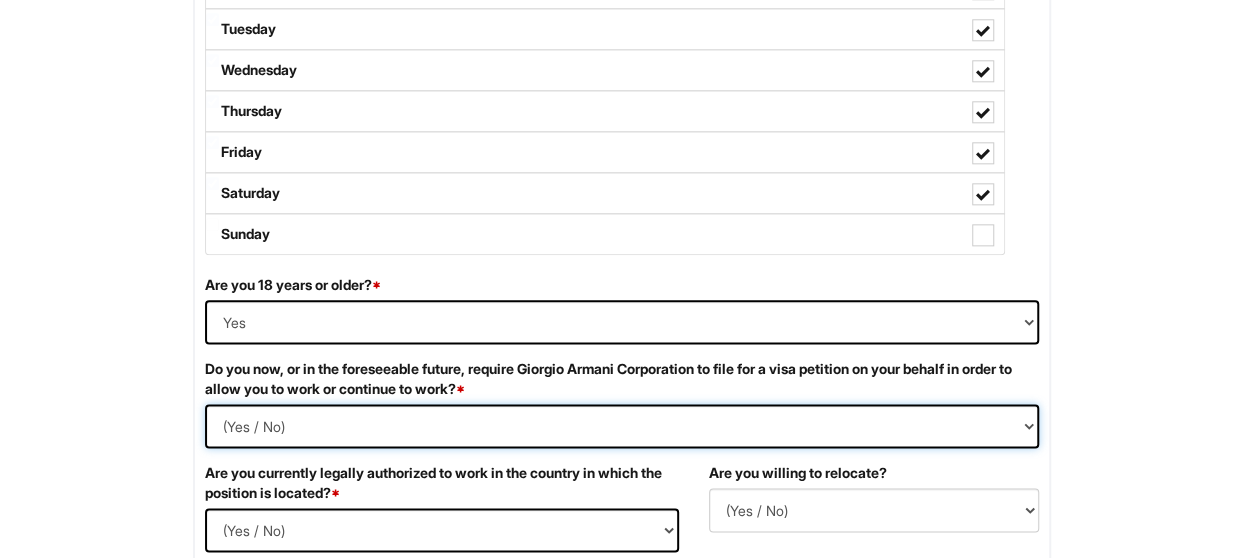 click on "(Yes / No) Yes No" at bounding box center (622, 426) 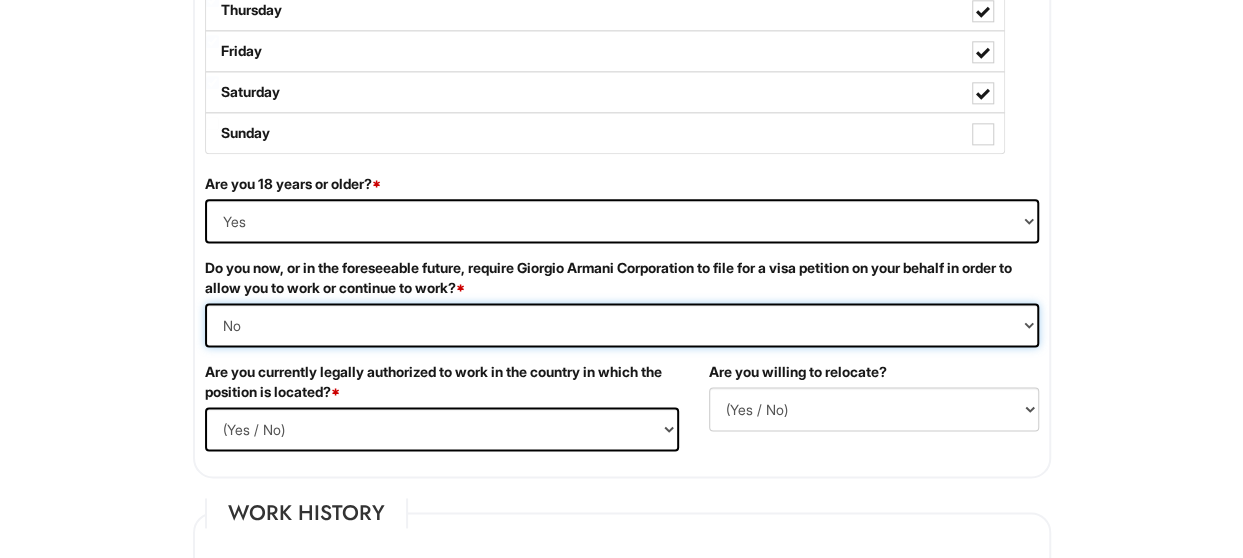 scroll, scrollTop: 1200, scrollLeft: 0, axis: vertical 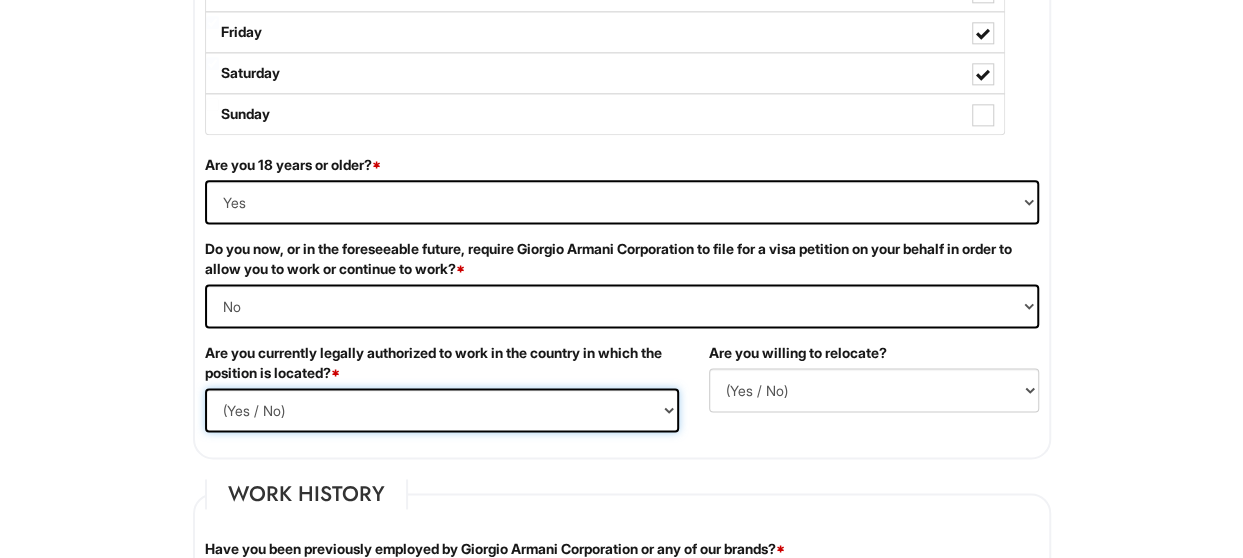 click on "(Yes / No) Yes No" at bounding box center [442, 410] 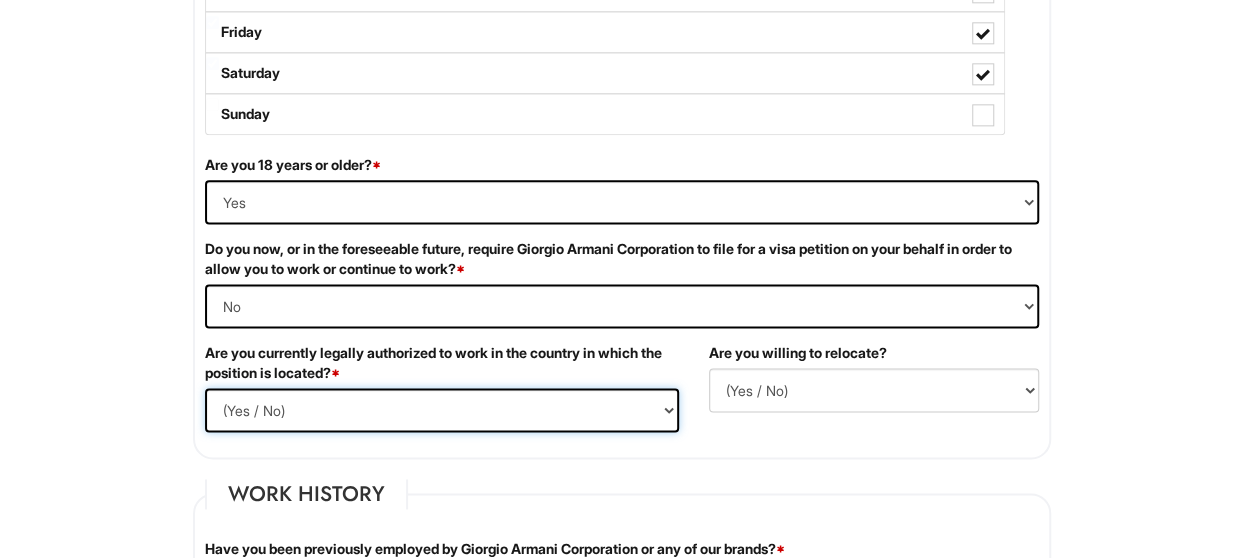 select on "Yes" 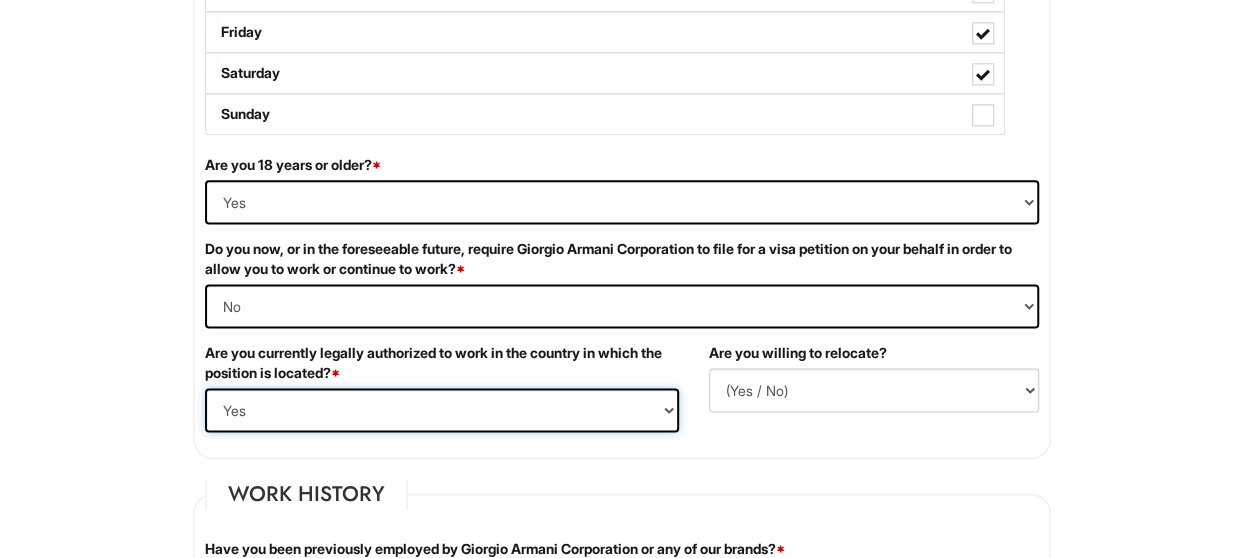 click on "(Yes / No) Yes No" at bounding box center (442, 410) 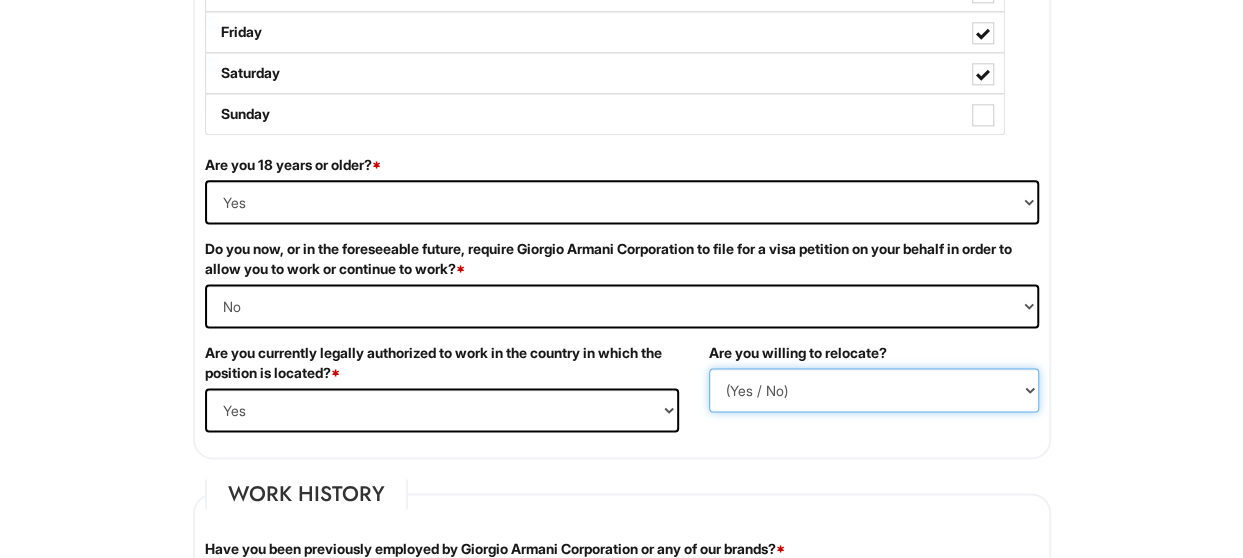 click on "(Yes / No) No Yes" at bounding box center (874, 390) 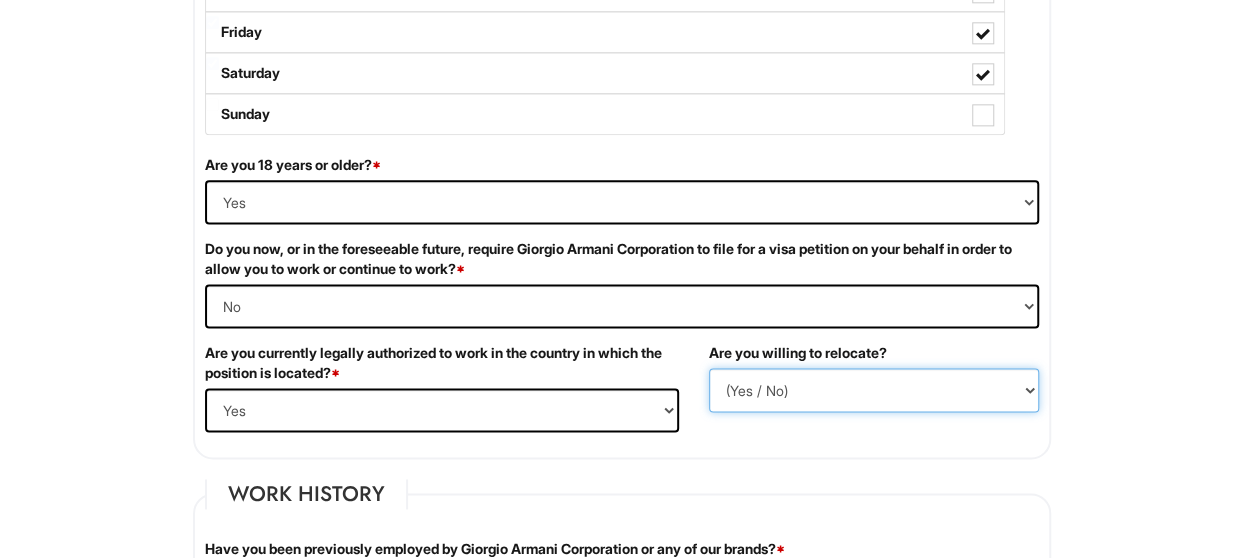 select on "N" 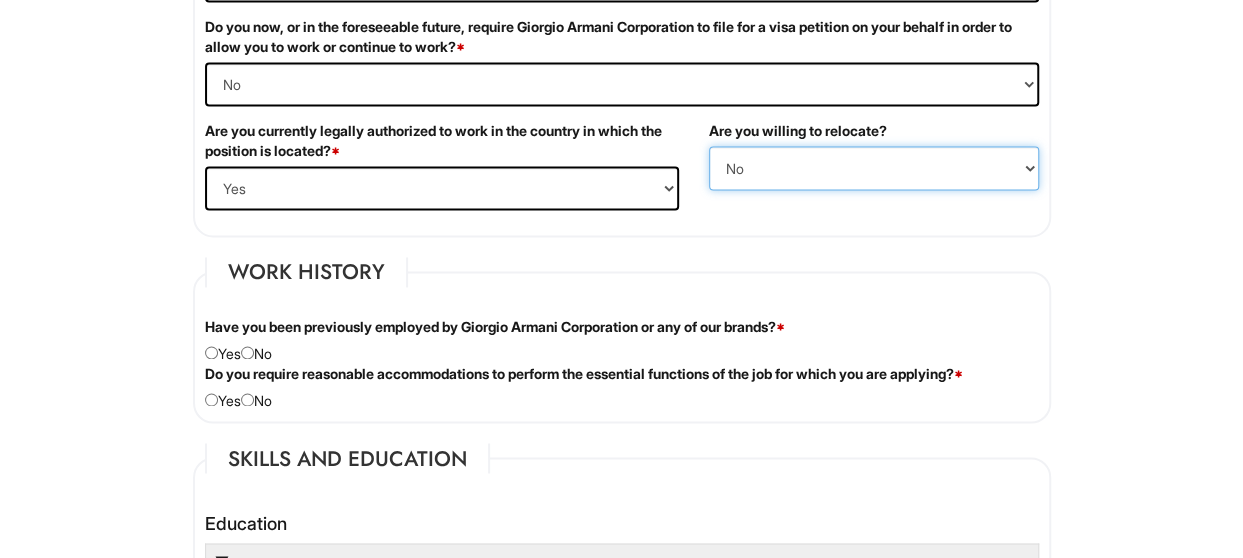 scroll, scrollTop: 1440, scrollLeft: 0, axis: vertical 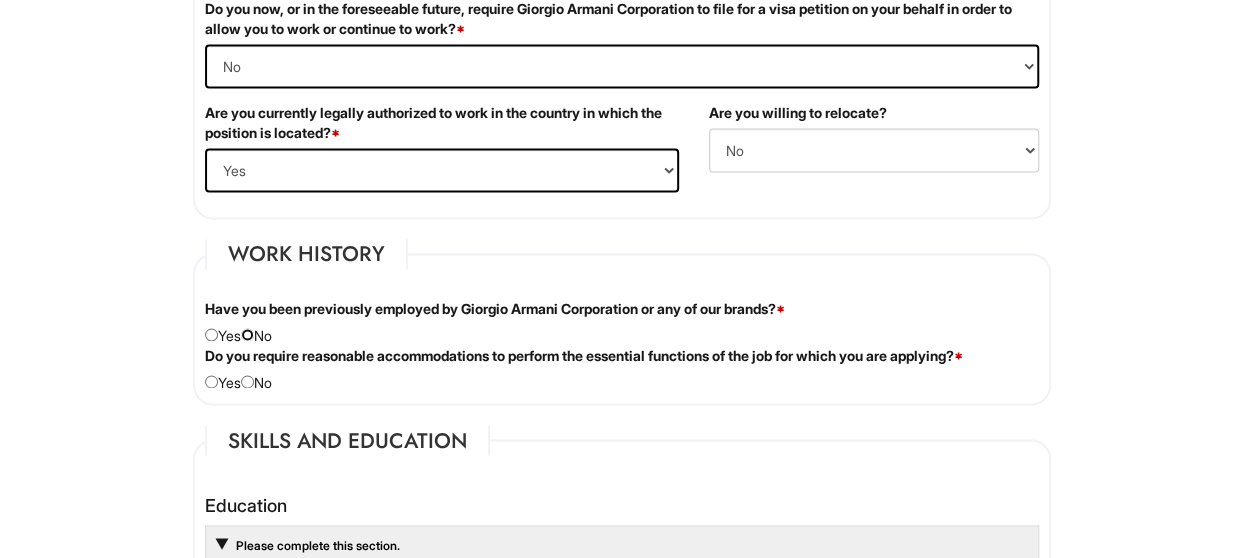 click at bounding box center (247, 334) 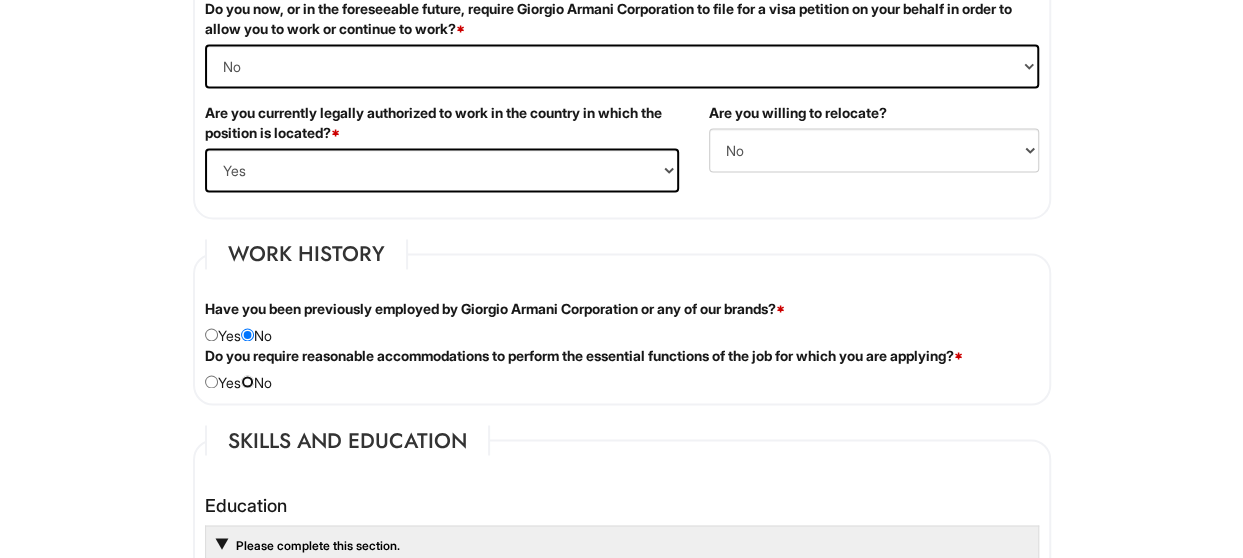 click at bounding box center (247, 381) 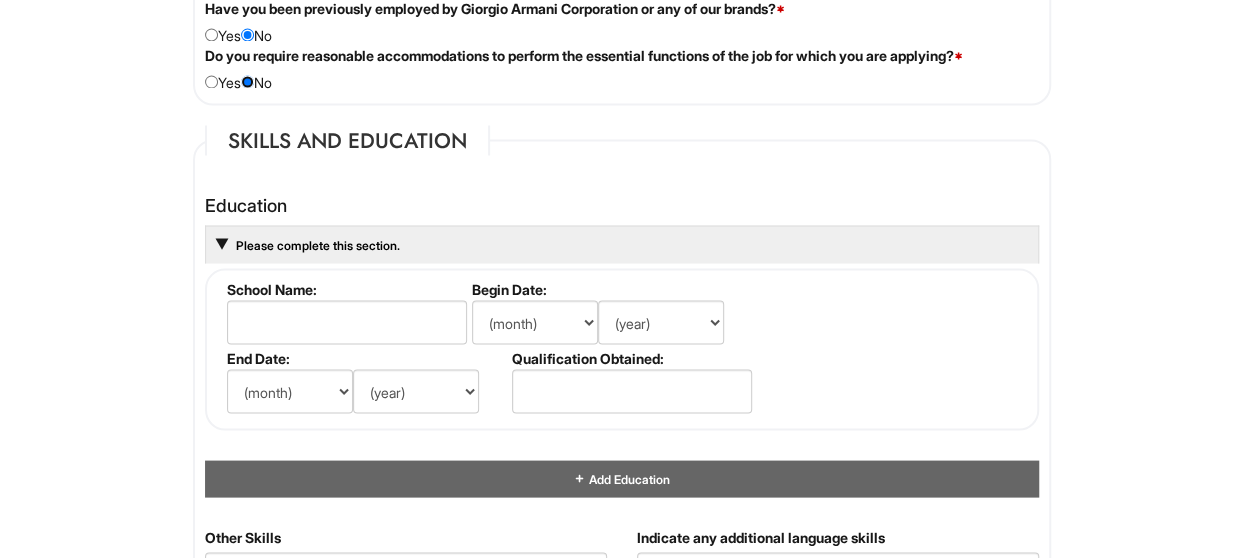 scroll, scrollTop: 1760, scrollLeft: 0, axis: vertical 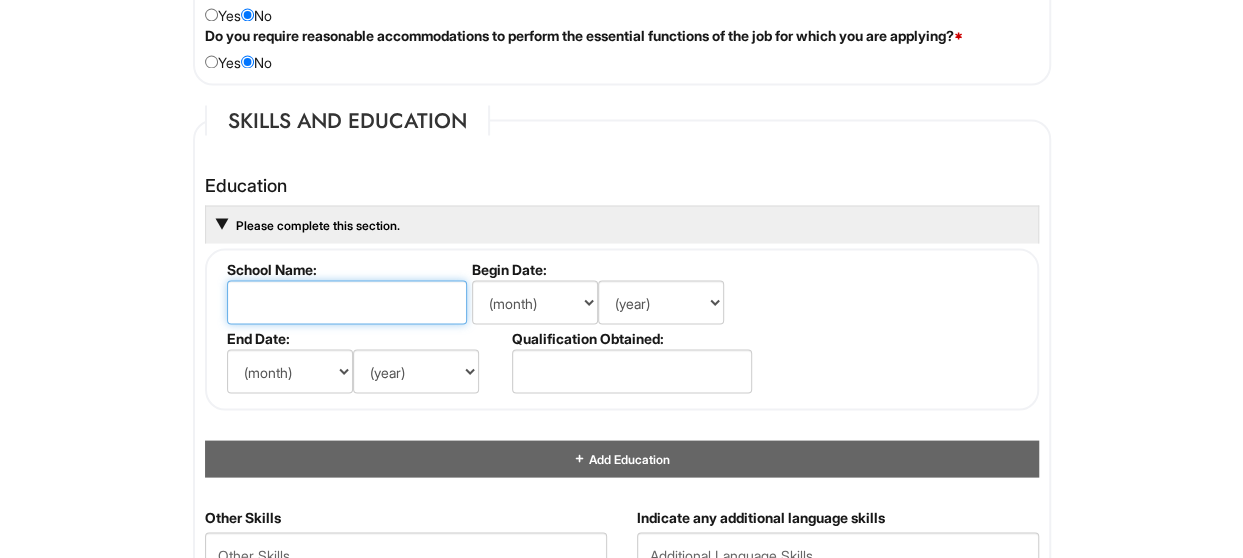 click at bounding box center [347, 302] 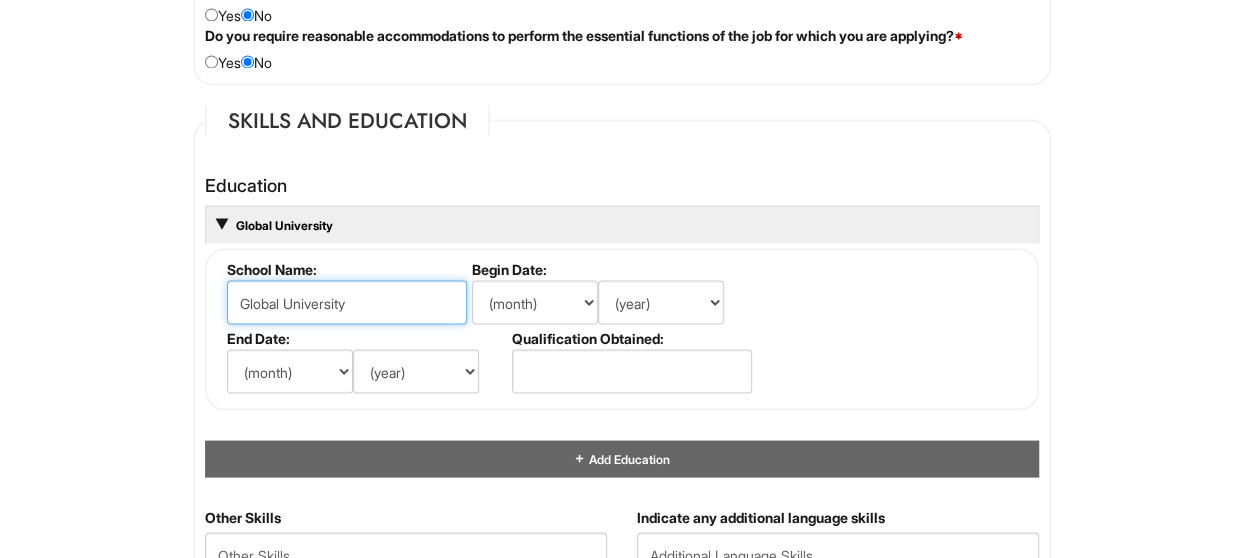 type on "Global University" 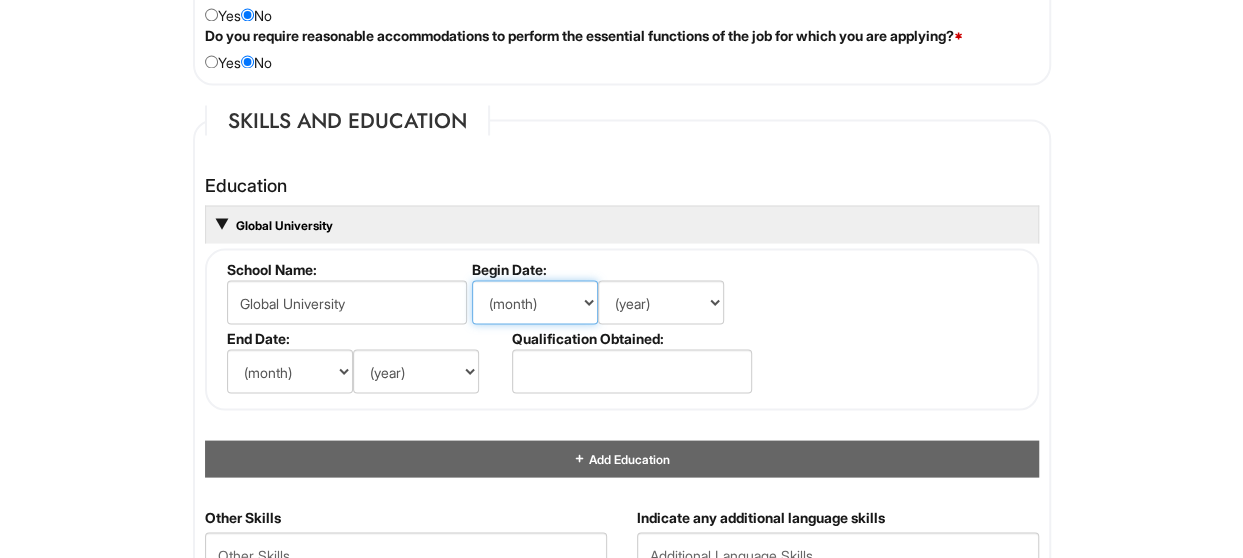 click on "(month) [MONTH] [MONTH] [MONTH] [MONTH] [MONTH] [MONTH] [MONTH] [MONTH] [MONTH] [MONTH] [MONTH] [MONTH]" at bounding box center (535, 302) 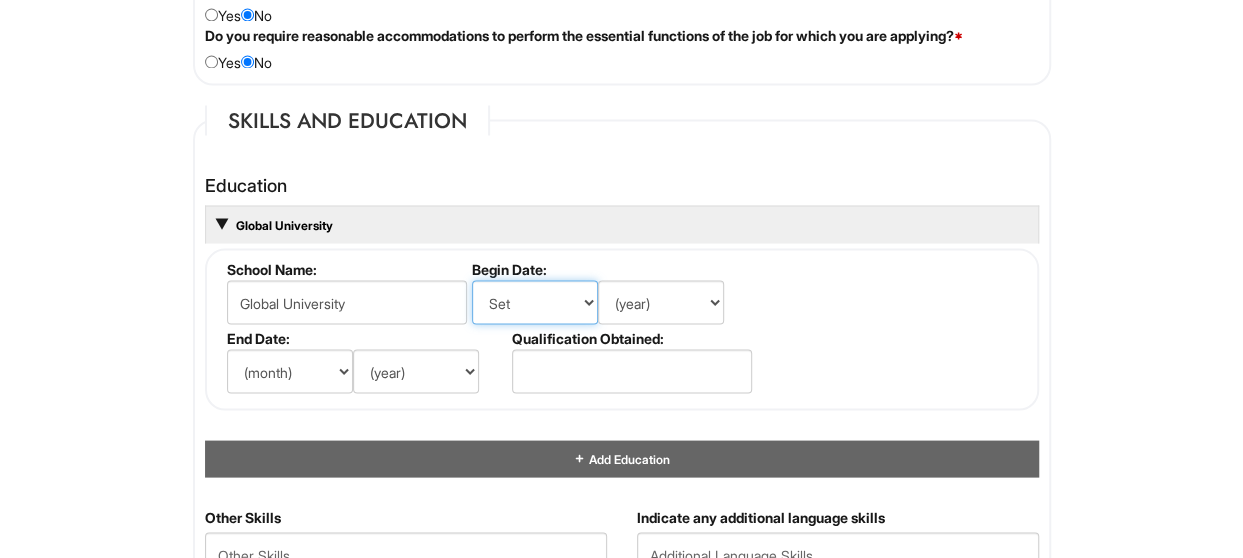 click on "(month) [MONTH] [MONTH] [MONTH] [MONTH] [MONTH] [MONTH] [MONTH] [MONTH] [MONTH] [MONTH] [MONTH] [MONTH]" at bounding box center [535, 302] 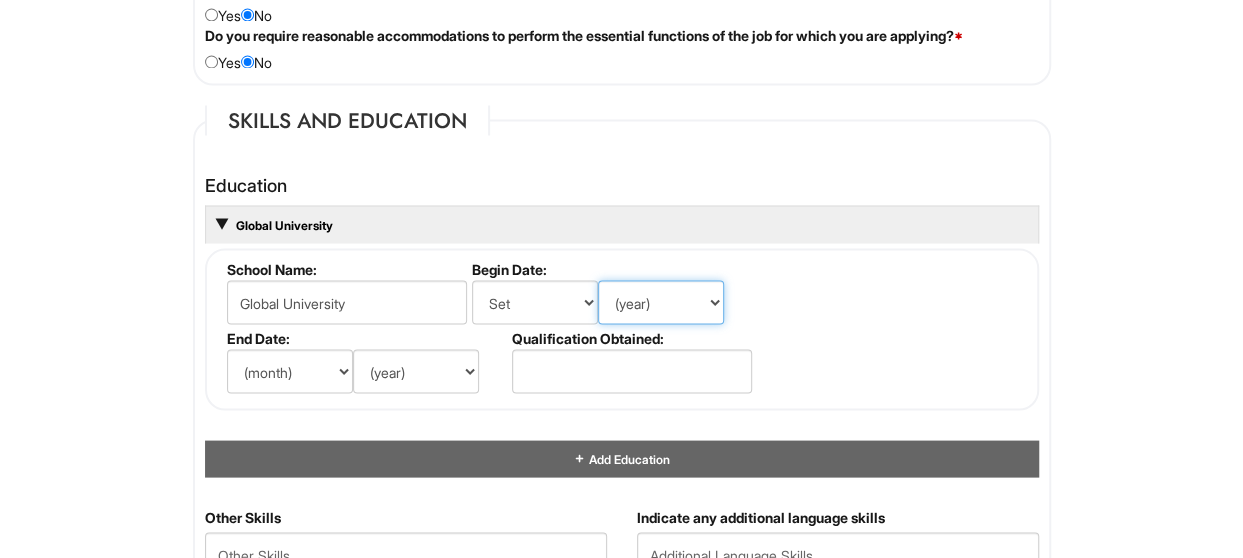 click on "(year) 2029 2028 2027 2026 2025 2024 2023 2022 2021 2020 2019 2018 2017 2016 2015 2014 2013 2012 2011 2010 2009 2008 2007 2006 2005 2004 2003 2002 2001 2000 1999 1998 1997 1996 1995 1994 1993 1992 1991 1990 1989 1988 1987 1986 1985 1984 1983 1982 1981 1980 1979 1978 1977 1976 1975 1974 1973 1972 1971 1970 1969 1968 1967 1966 1965 1964 1963 1962 1961 1960 1959 1958 1957 1956 1955 1954 1953 1952 1951 1950 1949 1948 1947 1946  --  2030 2031 2032 2033 2034 2035 2036 2037 2038 2039 2040 2041 2042 2043 2044 2045 2046 2047 2048 2049 2050 2051 2052 2053 2054 2055 2056 2057 2058 2059 2060 2061 2062 2063 2064" at bounding box center [661, 302] 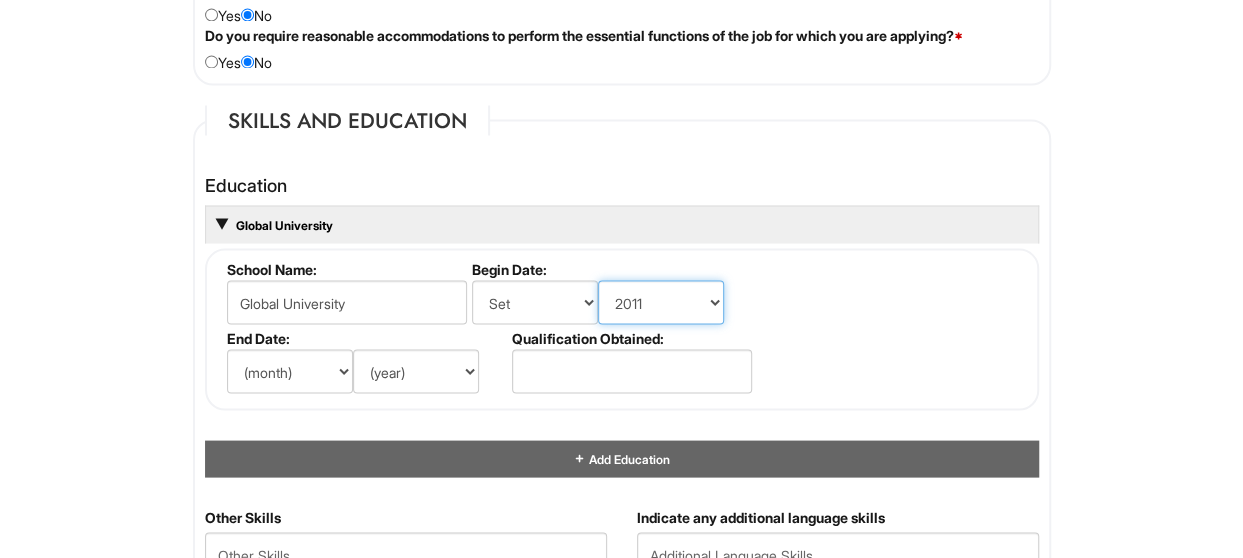click on "(year) 2029 2028 2027 2026 2025 2024 2023 2022 2021 2020 2019 2018 2017 2016 2015 2014 2013 2012 2011 2010 2009 2008 2007 2006 2005 2004 2003 2002 2001 2000 1999 1998 1997 1996 1995 1994 1993 1992 1991 1990 1989 1988 1987 1986 1985 1984 1983 1982 1981 1980 1979 1978 1977 1976 1975 1974 1973 1972 1971 1970 1969 1968 1967 1966 1965 1964 1963 1962 1961 1960 1959 1958 1957 1956 1955 1954 1953 1952 1951 1950 1949 1948 1947 1946  --  2030 2031 2032 2033 2034 2035 2036 2037 2038 2039 2040 2041 2042 2043 2044 2045 2046 2047 2048 2049 2050 2051 2052 2053 2054 2055 2056 2057 2058 2059 2060 2061 2062 2063 2064" at bounding box center [661, 302] 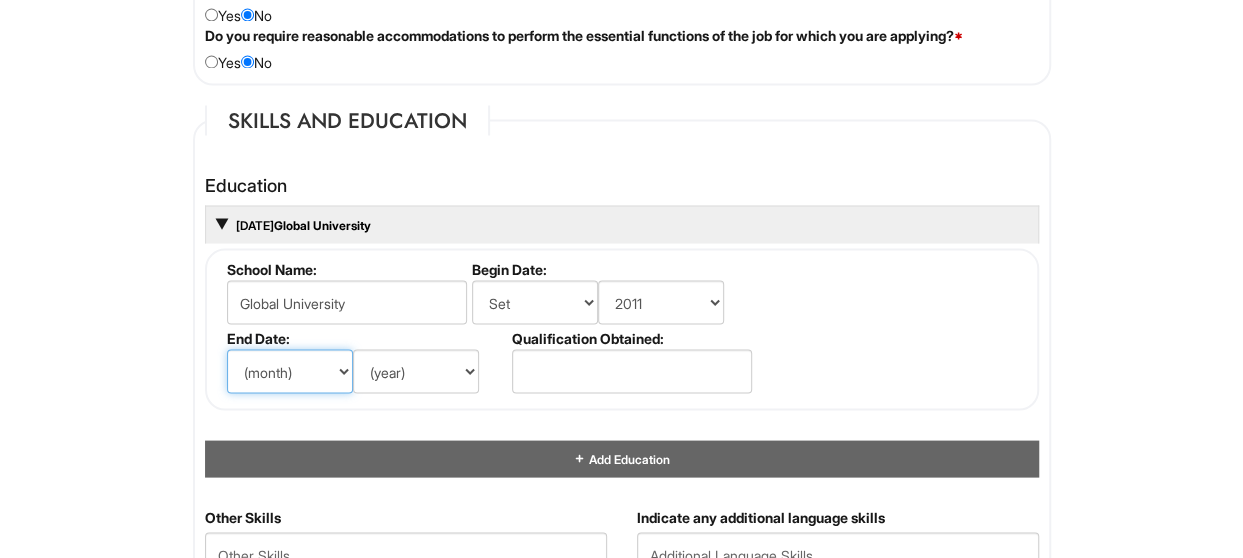 click on "(month) [MONTH] [MONTH] [MONTH] [MONTH] [MONTH] [MONTH] [MONTH] [MONTH] [MONTH] [MONTH] [MONTH] [MONTH]" at bounding box center (290, 371) 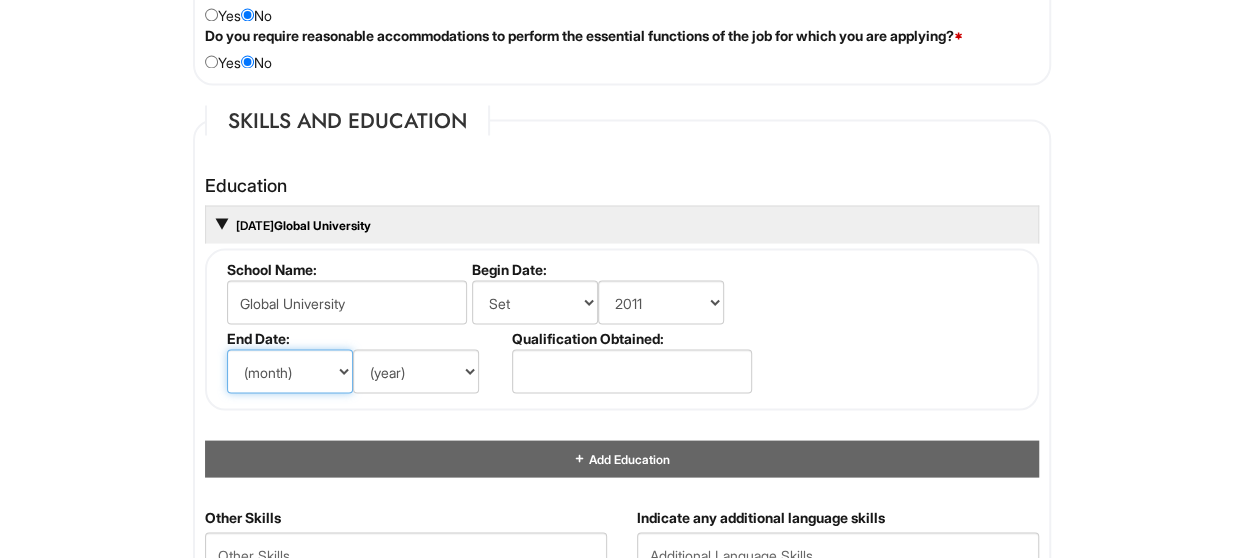 select on "7" 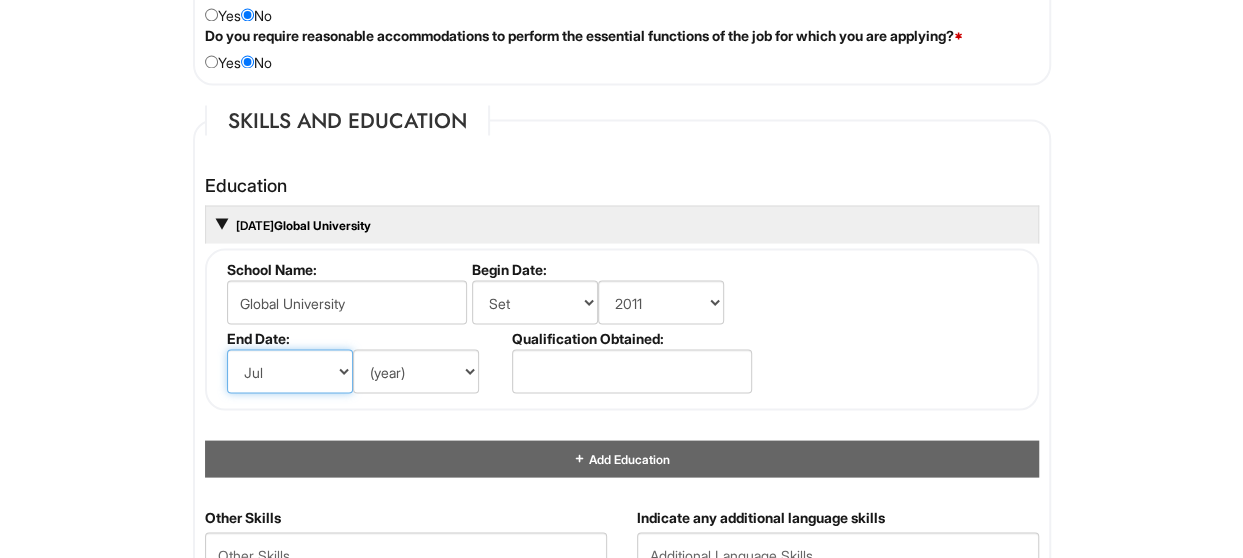 click on "(month) [MONTH] [MONTH] [MONTH] [MONTH] [MONTH] [MONTH] [MONTH] [MONTH] [MONTH] [MONTH] [MONTH] [MONTH]" at bounding box center [290, 371] 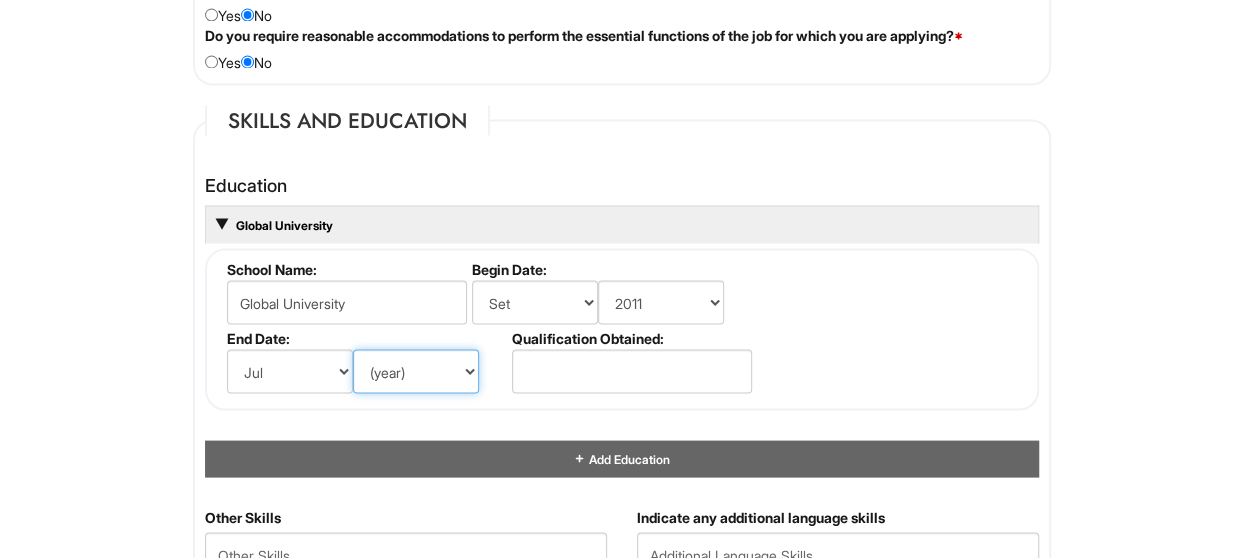 click on "(year) 2029 2028 2027 2026 2025 2024 2023 2022 2021 2020 2019 2018 2017 2016 2015 2014 2013 2012 2011 2010 2009 2008 2007 2006 2005 2004 2003 2002 2001 2000 1999 1998 1997 1996 1995 1994 1993 1992 1991 1990 1989 1988 1987 1986 1985 1984 1983 1982 1981 1980 1979 1978 1977 1976 1975 1974 1973 1972 1971 1970 1969 1968 1967 1966 1965 1964 1963 1962 1961 1960 1959 1958 1957 1956 1955 1954 1953 1952 1951 1950 1949 1948 1947 1946  --  2030 2031 2032 2033 2034 2035 2036 2037 2038 2039 2040 2041 2042 2043 2044 2045 2046 2047 2048 2049 2050 2051 2052 2053 2054 2055 2056 2057 2058 2059 2060 2061 2062 2063 2064" at bounding box center [416, 371] 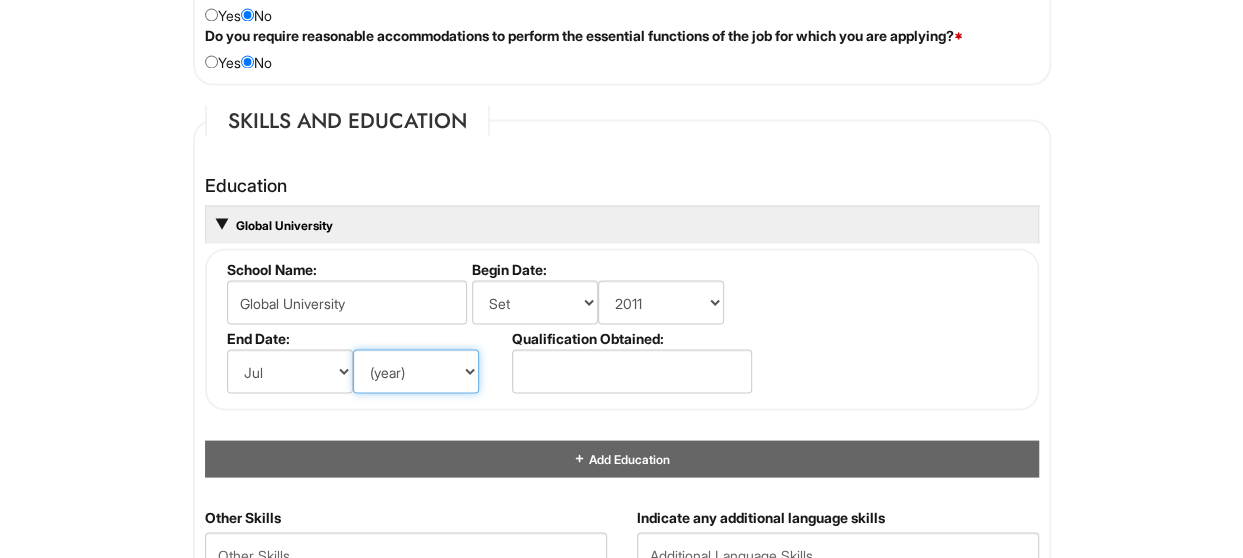 select on "2014" 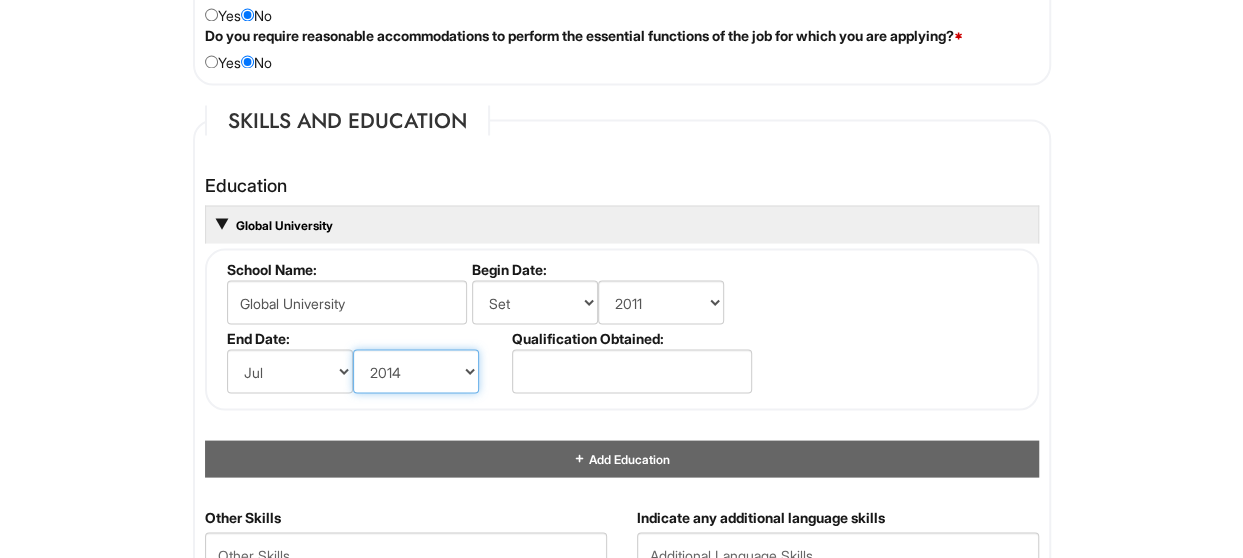 click on "(year) 2029 2028 2027 2026 2025 2024 2023 2022 2021 2020 2019 2018 2017 2016 2015 2014 2013 2012 2011 2010 2009 2008 2007 2006 2005 2004 2003 2002 2001 2000 1999 1998 1997 1996 1995 1994 1993 1992 1991 1990 1989 1988 1987 1986 1985 1984 1983 1982 1981 1980 1979 1978 1977 1976 1975 1974 1973 1972 1971 1970 1969 1968 1967 1966 1965 1964 1963 1962 1961 1960 1959 1958 1957 1956 1955 1954 1953 1952 1951 1950 1949 1948 1947 1946  --  2030 2031 2032 2033 2034 2035 2036 2037 2038 2039 2040 2041 2042 2043 2044 2045 2046 2047 2048 2049 2050 2051 2052 2053 2054 2055 2056 2057 2058 2059 2060 2061 2062 2063 2064" at bounding box center [416, 371] 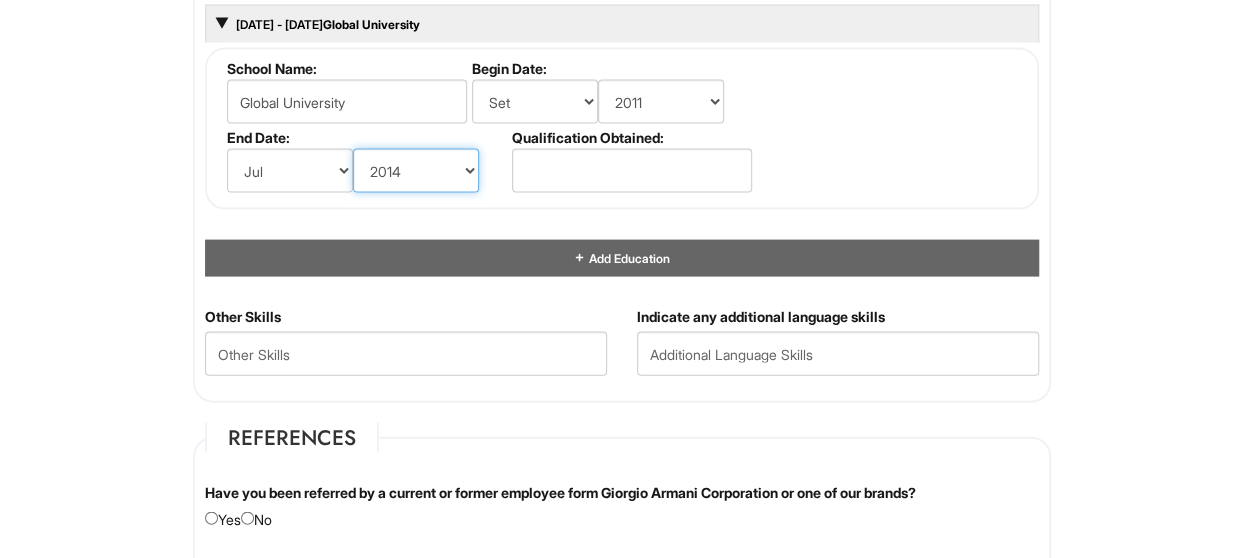 scroll, scrollTop: 1986, scrollLeft: 0, axis: vertical 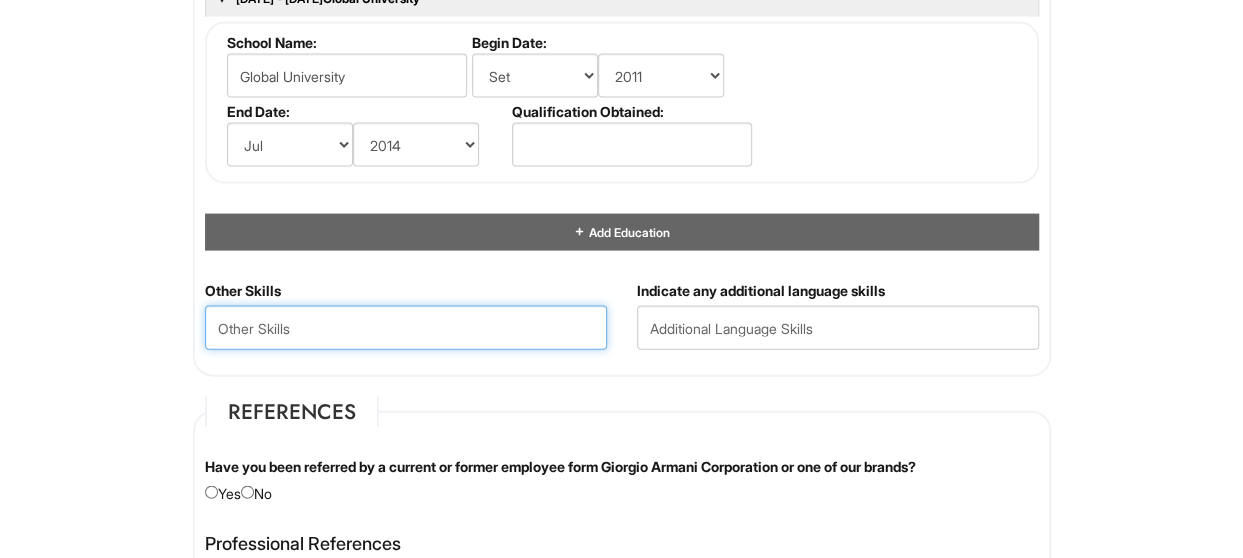 click at bounding box center (406, 328) 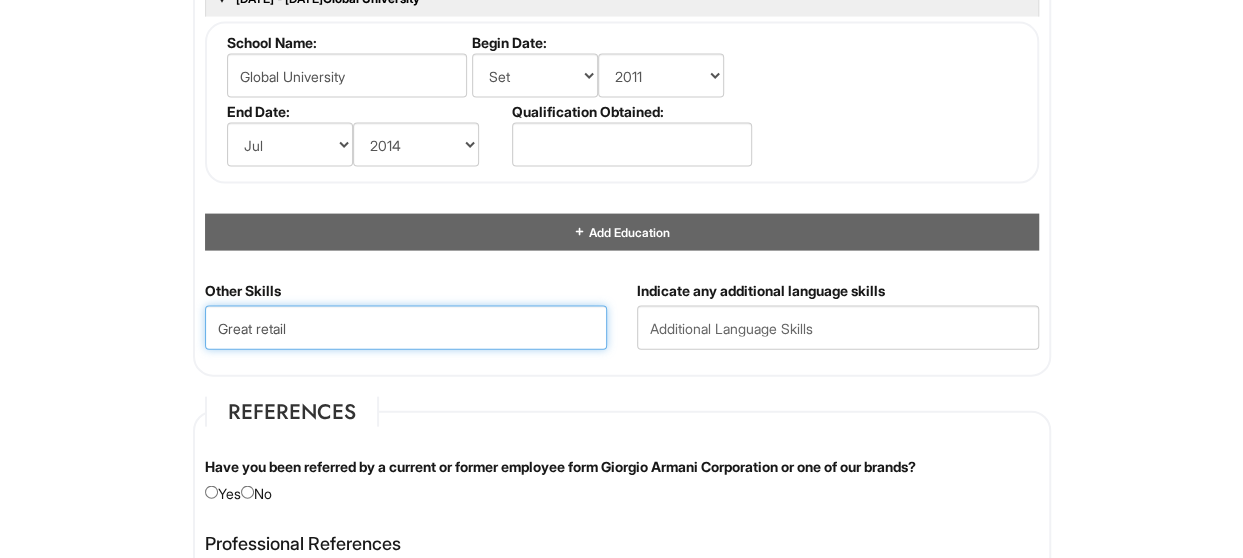 click on "Great retail" at bounding box center (406, 328) 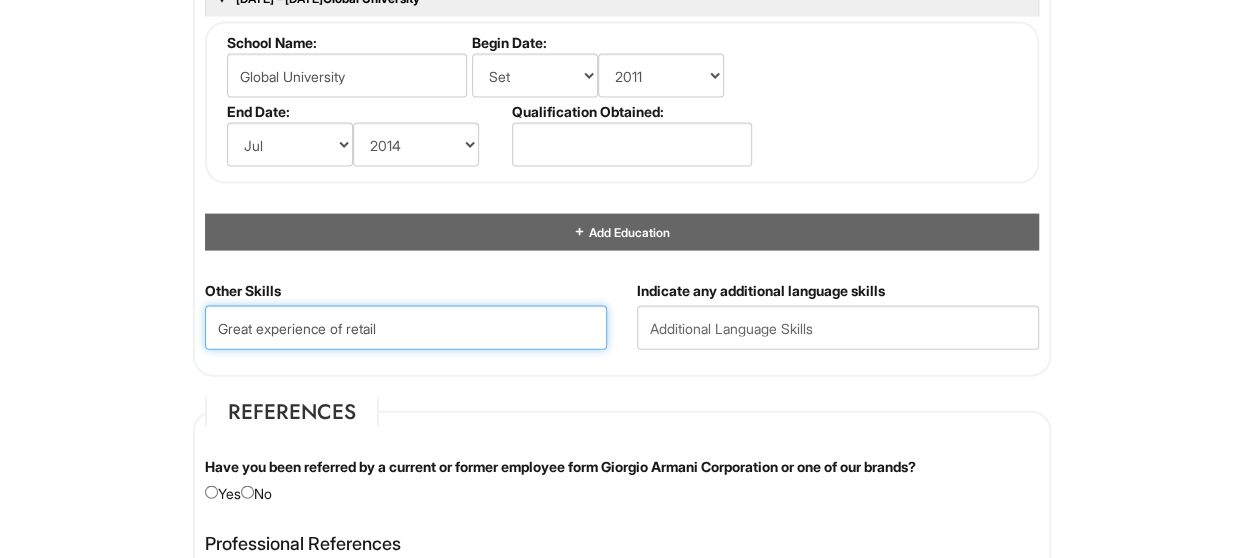 click on "Great experience of retail" at bounding box center (406, 328) 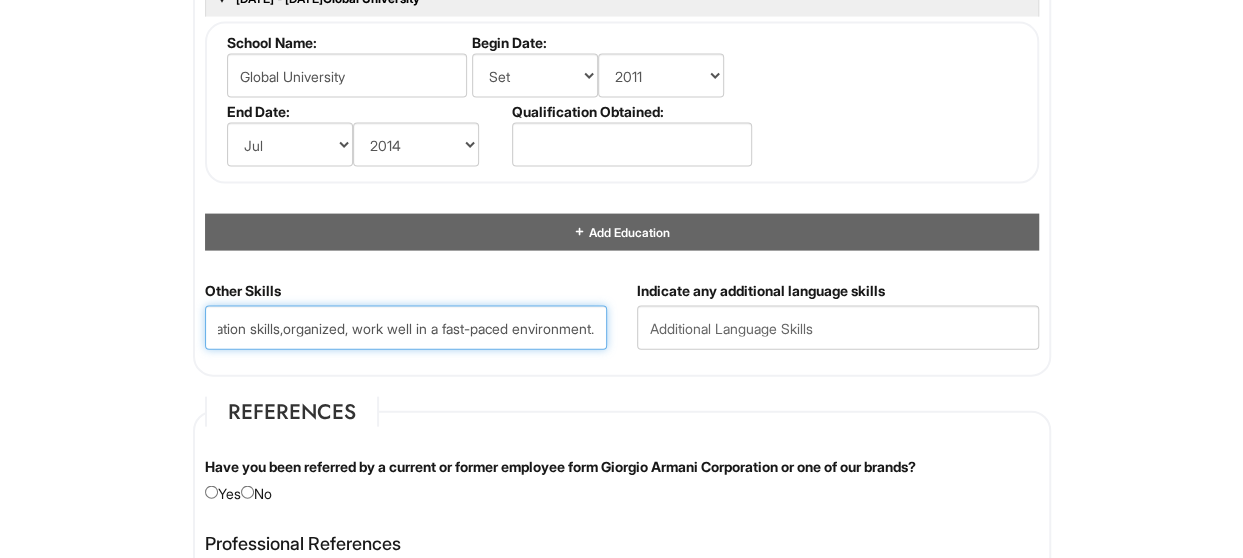scroll, scrollTop: 0, scrollLeft: 472, axis: horizontal 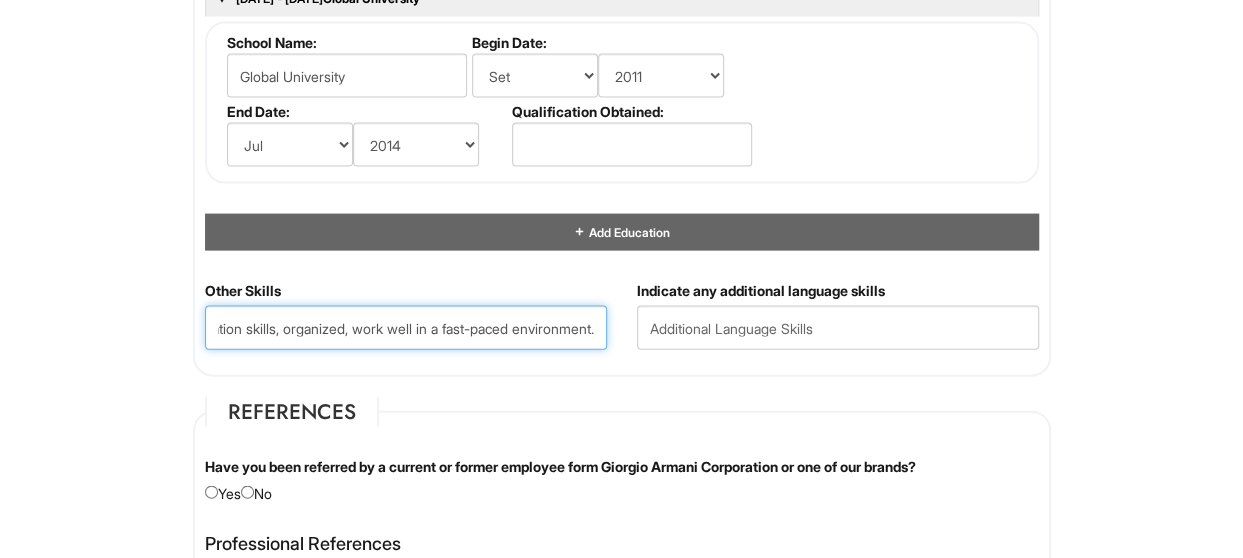 type on "Great experience of retail store and stoking retail: strong communication skills, organized, work well in a fast-paced environment." 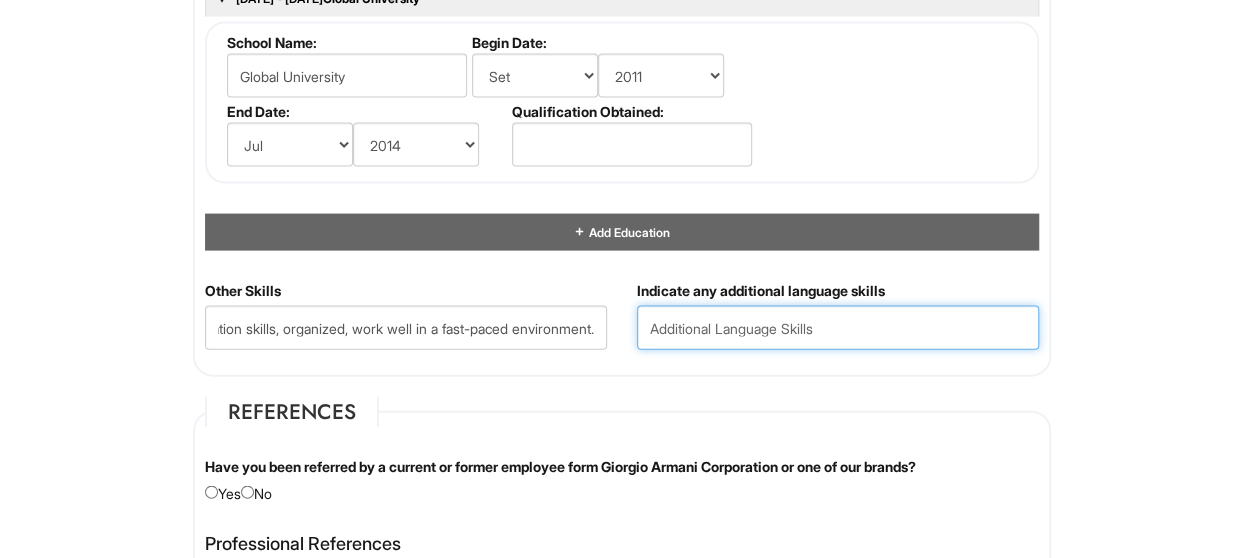click at bounding box center (838, 328) 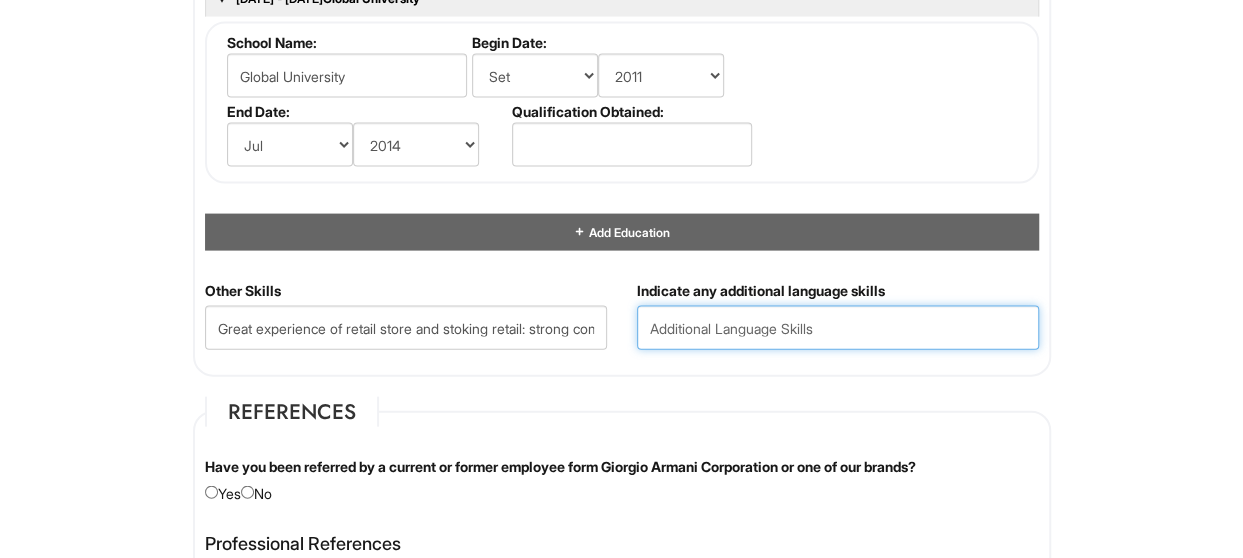 click at bounding box center [838, 328] 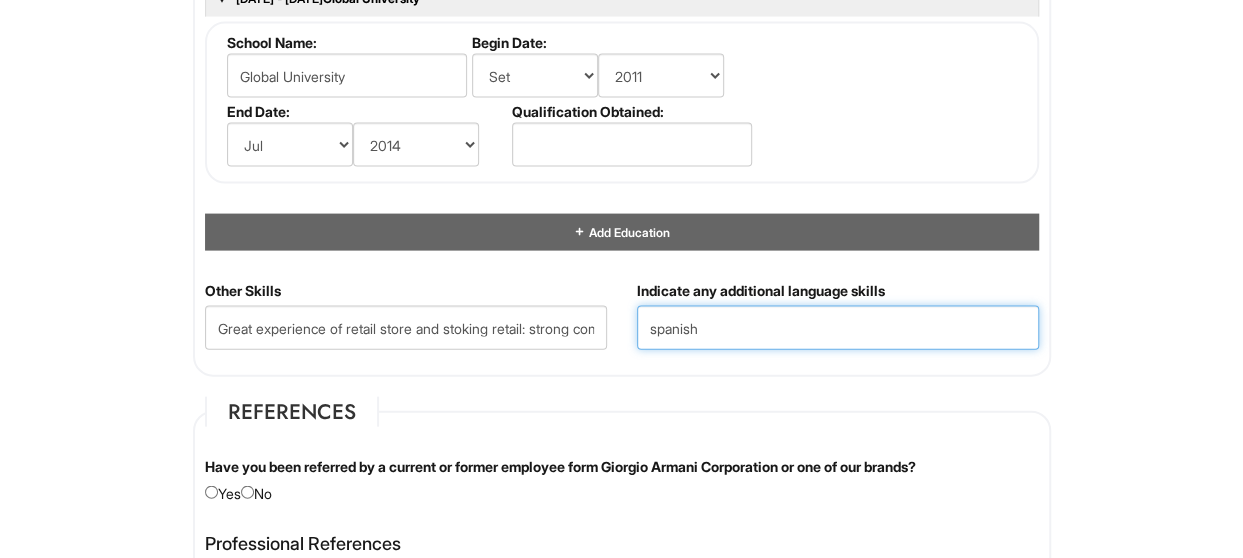 scroll, scrollTop: 2026, scrollLeft: 0, axis: vertical 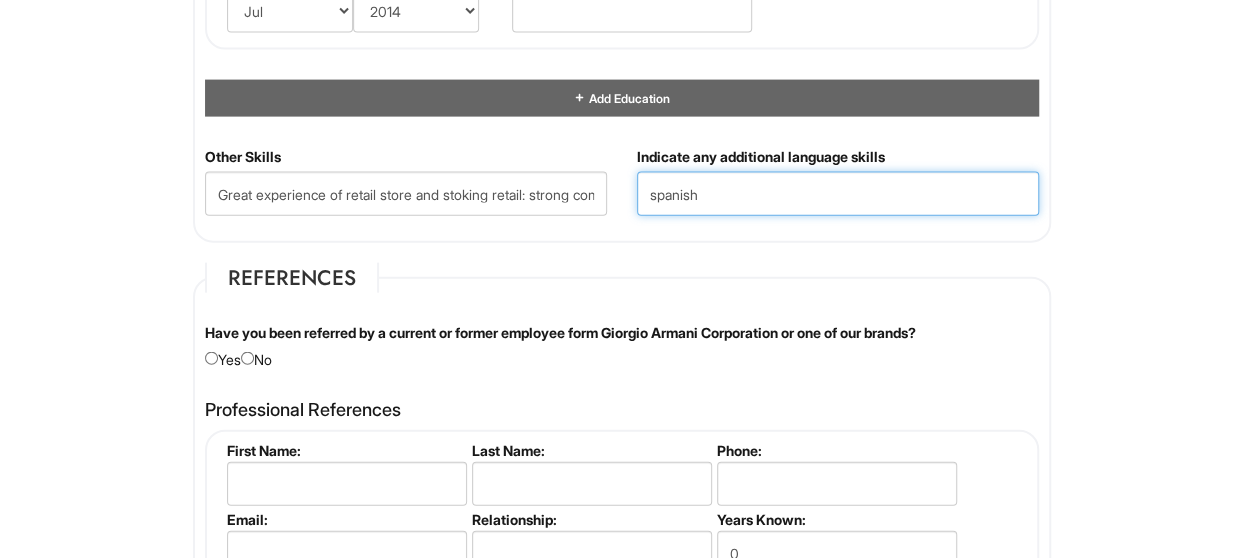 type on "spanish" 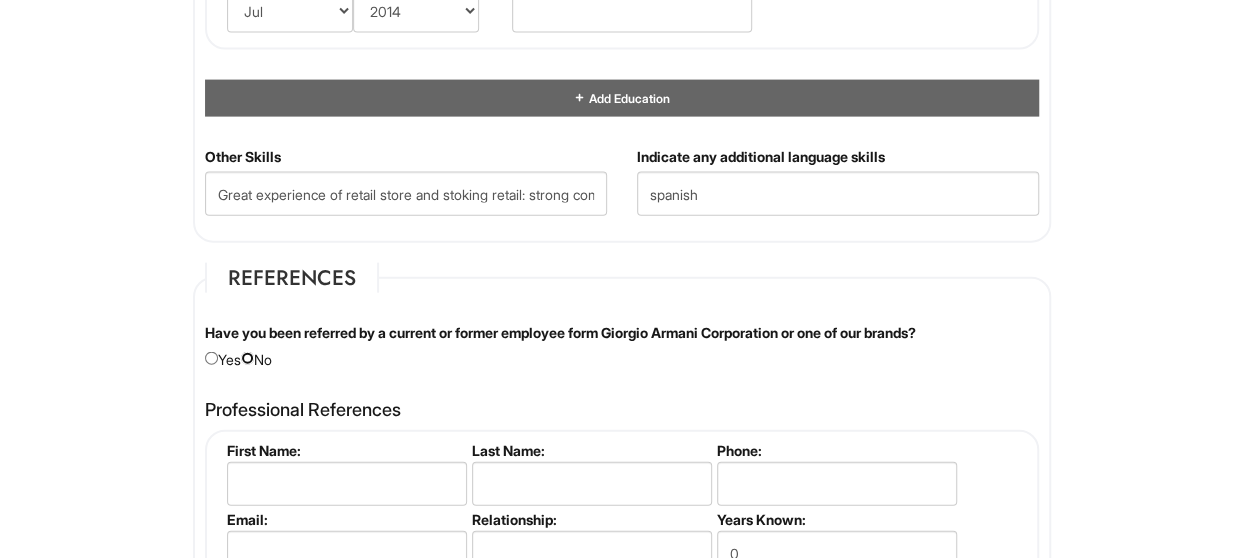 click at bounding box center [247, 358] 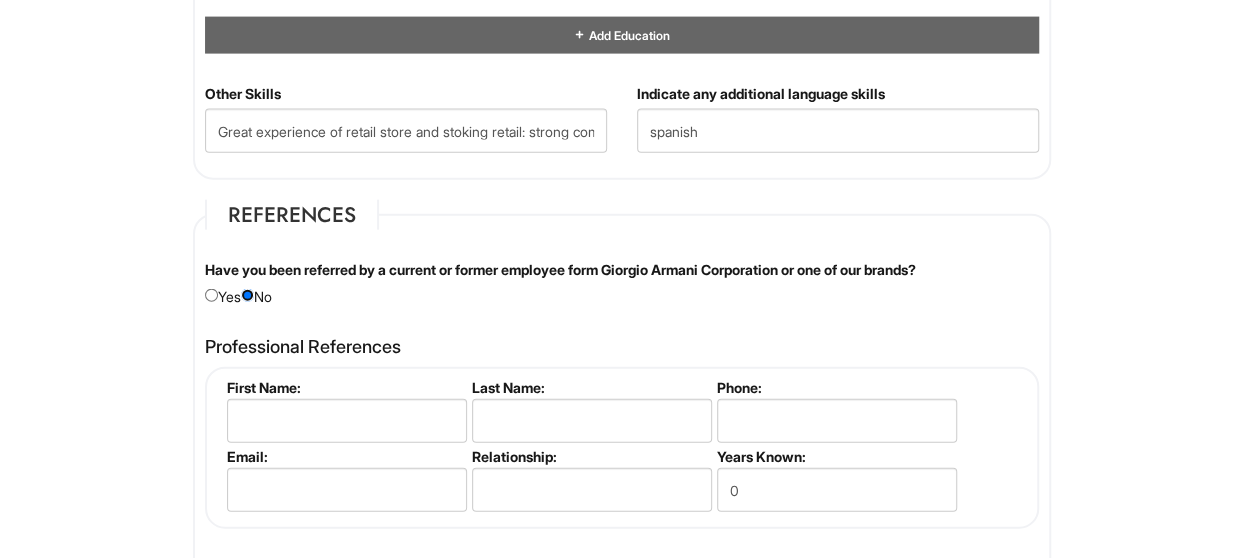 scroll, scrollTop: 2200, scrollLeft: 0, axis: vertical 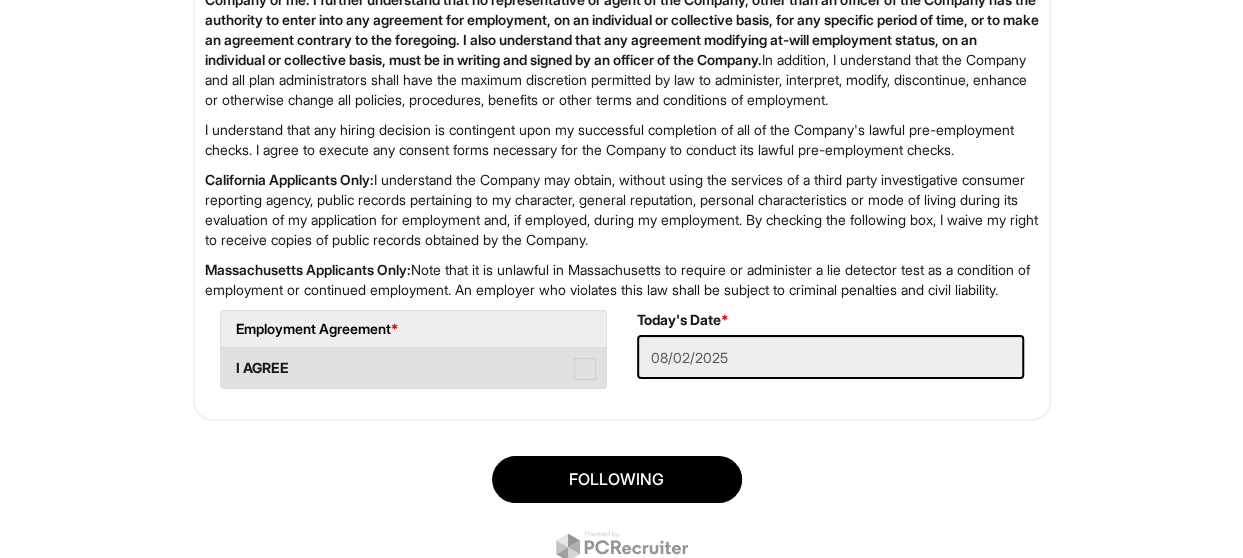 click at bounding box center (585, 369) 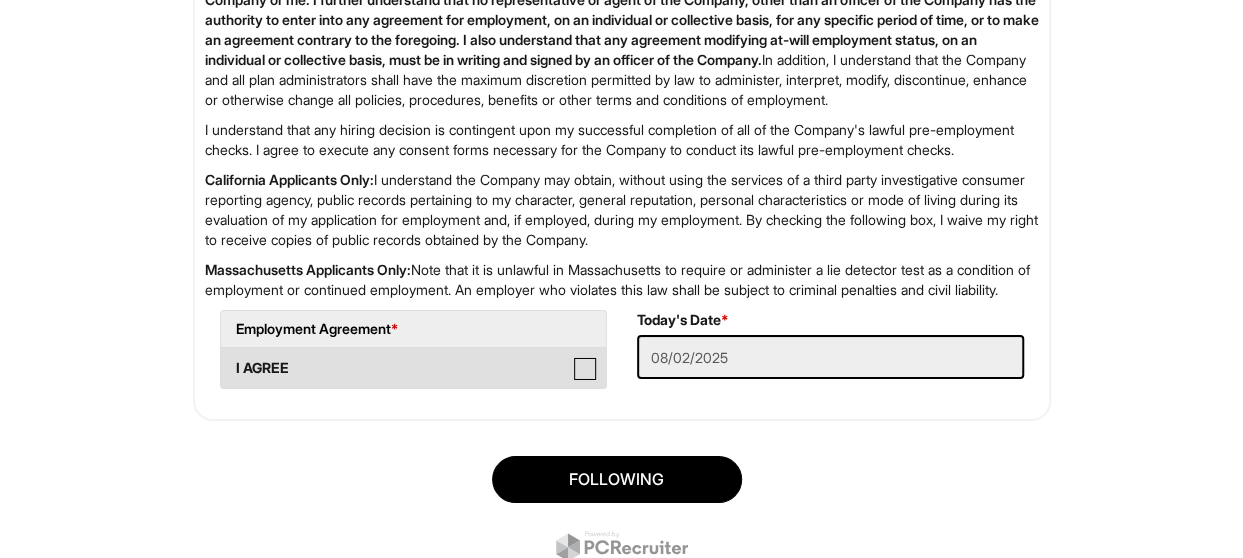 click on "I AGREE" at bounding box center [227, 358] 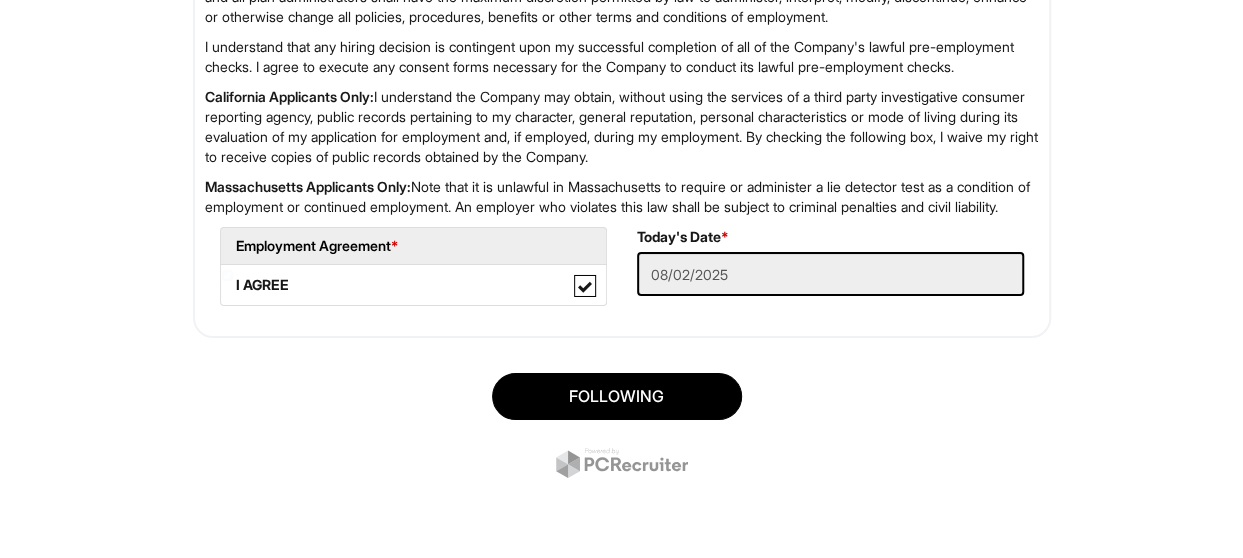 scroll, scrollTop: 3420, scrollLeft: 0, axis: vertical 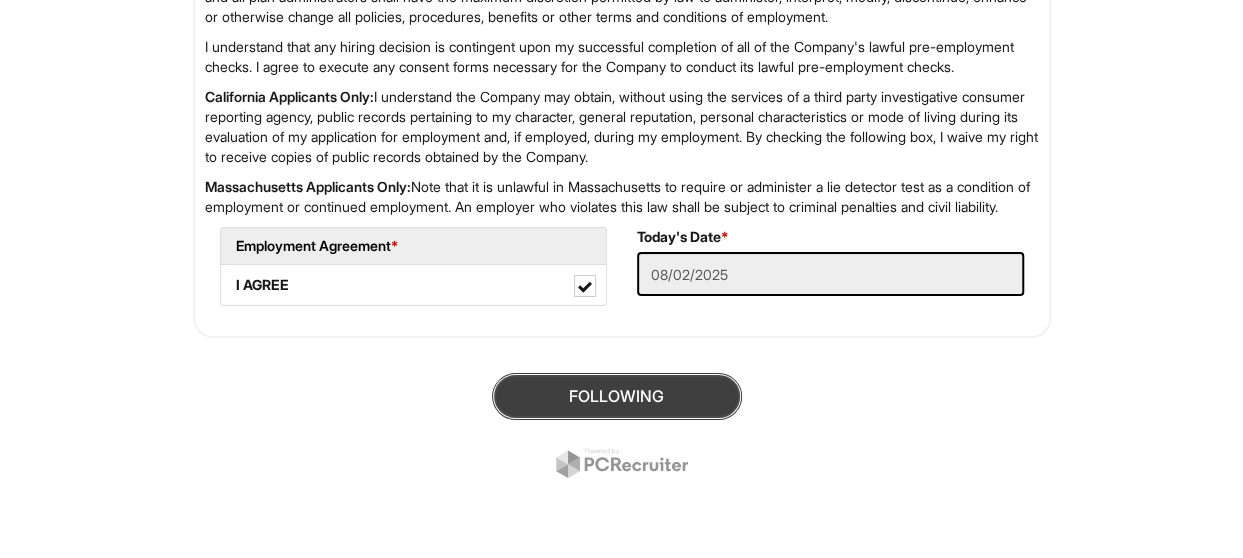 click on "Following" at bounding box center (617, 396) 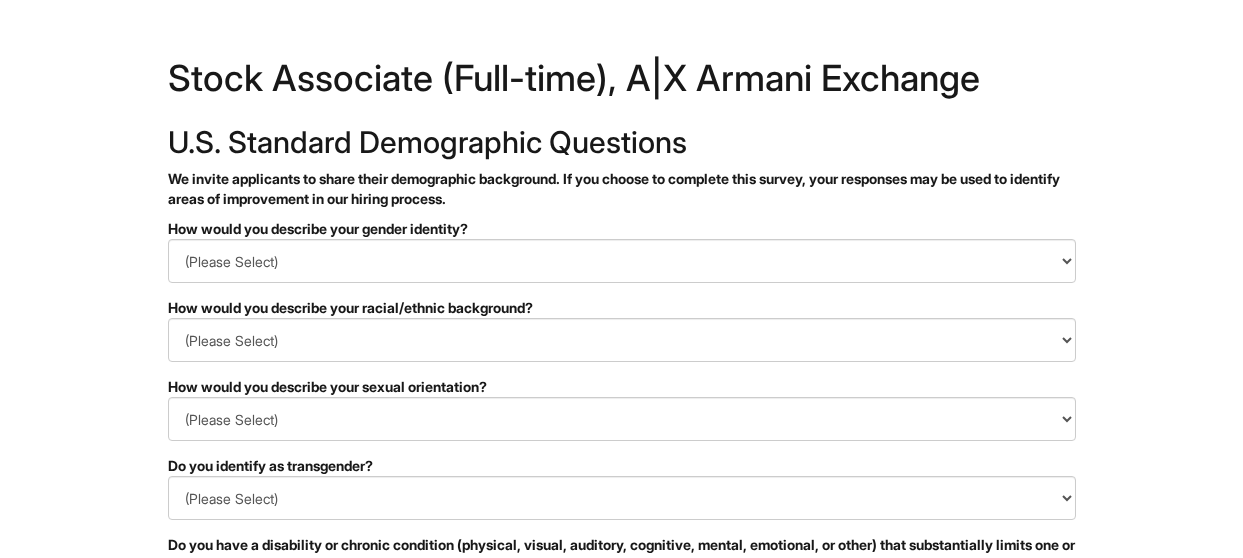 scroll, scrollTop: 0, scrollLeft: 0, axis: both 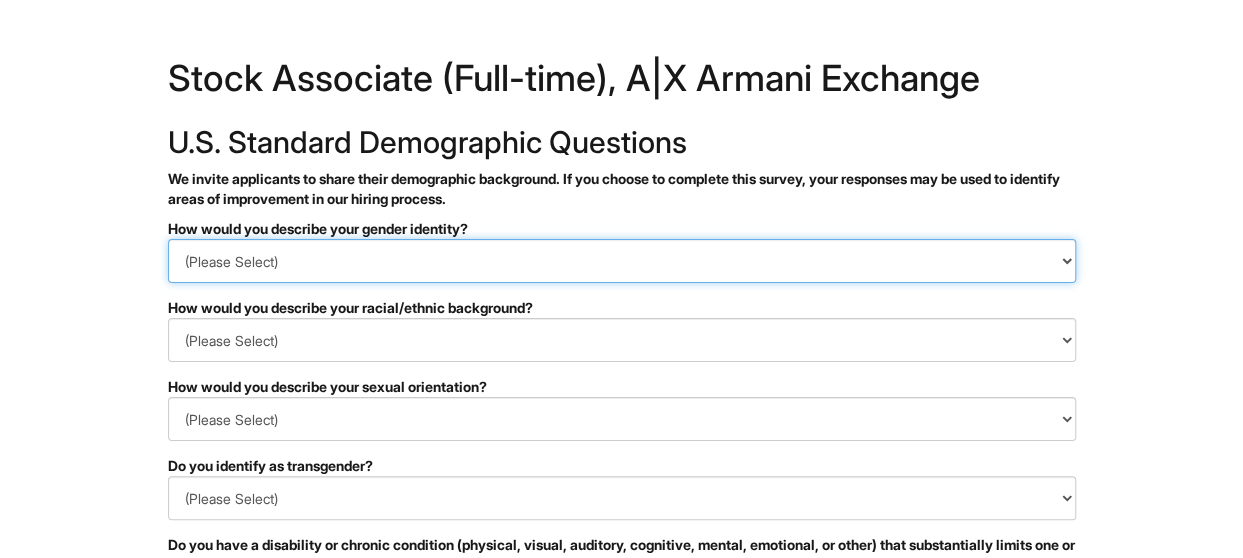 click on "(Please Select) Man Woman Non-binary I prefer to self-describe I don't wish to answer" at bounding box center (622, 261) 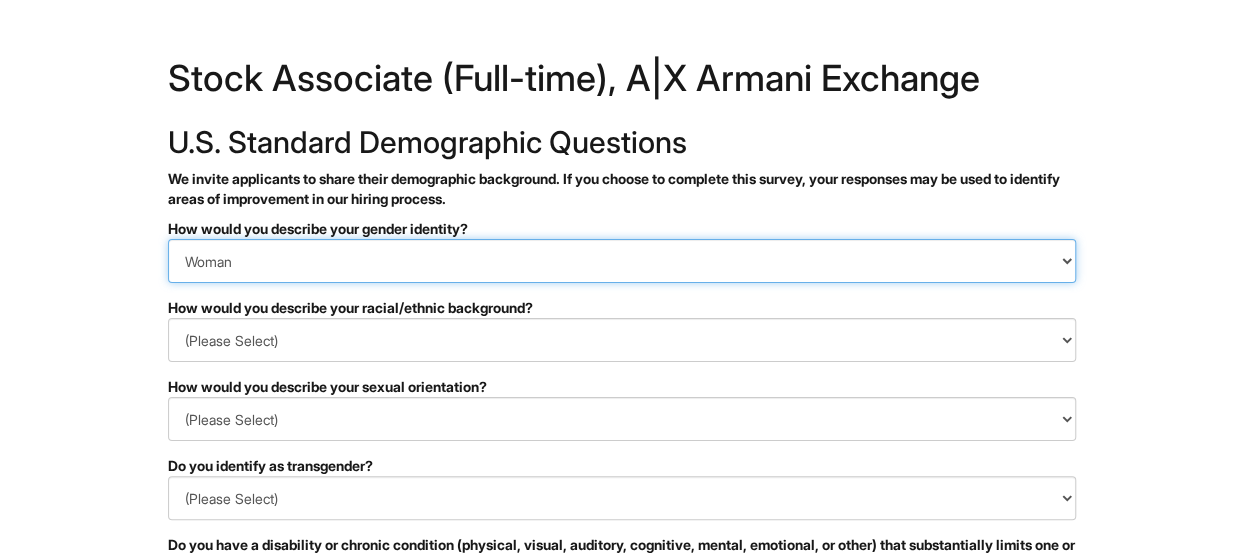 click on "(Please Select) Man Woman Non-binary I prefer to self-describe I don't wish to answer" at bounding box center [622, 261] 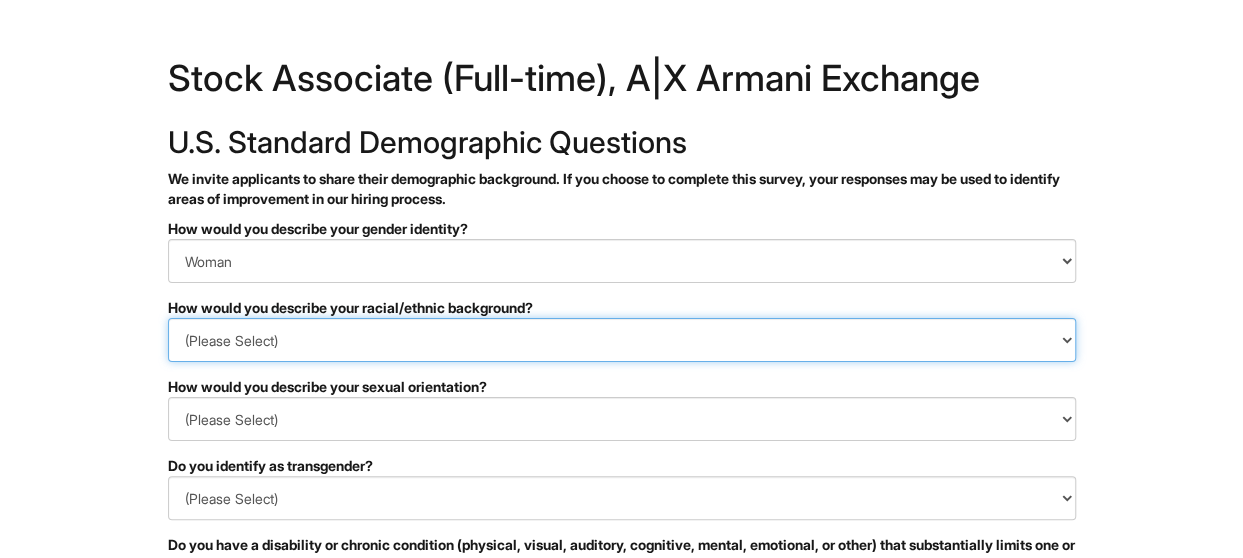 click on "(Please Select) Black or of African descent    East Asian    Hispanic, Latinx or of Spanish Origin    Indigenous, American Indian or Alaska Native    Middle Eastern or North African    Native Hawaiian or Pacific Islander    South Asian    Southeast Asian    White or European    I prefer to self-describe    I don't wish to answer" at bounding box center [622, 340] 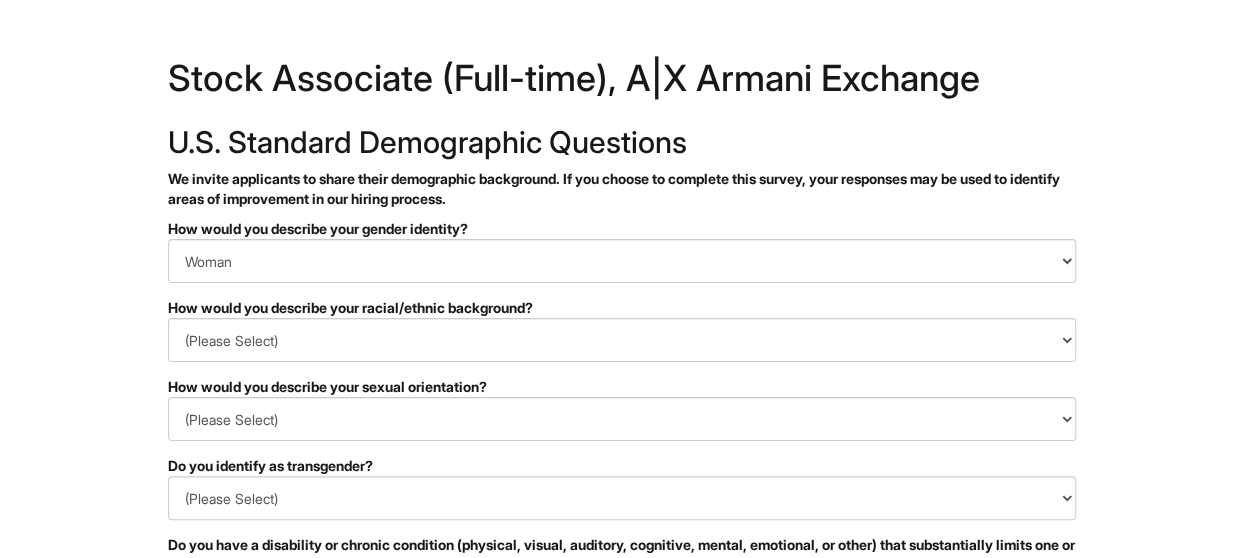 click on "&nbsp; ✔ 2 3 Stock Associate (Full-time), A|X Armani Exchange U.S. Standard Demographic Questions We invite applicants to share their demographic background. If you choose to complete this survey, your responses may be used to identify
areas of improvement in our hiring process. PLEASE COMPLETE ALL REQUIRED FIELDS How would you describe your gender identity? (Please Select) Man Woman Non-binary I prefer to self-describe I don't wish to answer How would you describe your racial/ethnic background? (Please Select) Black or of African descent    East Asian    Hispanic, Latinx or of Spanish Origin    Indigenous, American Indian or Alaska Native    Middle Eastern or North African    Native Hawaiian or Pacific Islander    South Asian    Southeast Asian    White or European    I prefer to self-describe    I don't wish to answer How would you describe your sexual orientation? (Please Select) Asexual Bisexual and/or pansexual Gay Heterosexual Lesbian Queer I prefer to self-describe I don't wish to answer Si" at bounding box center (621, 563) 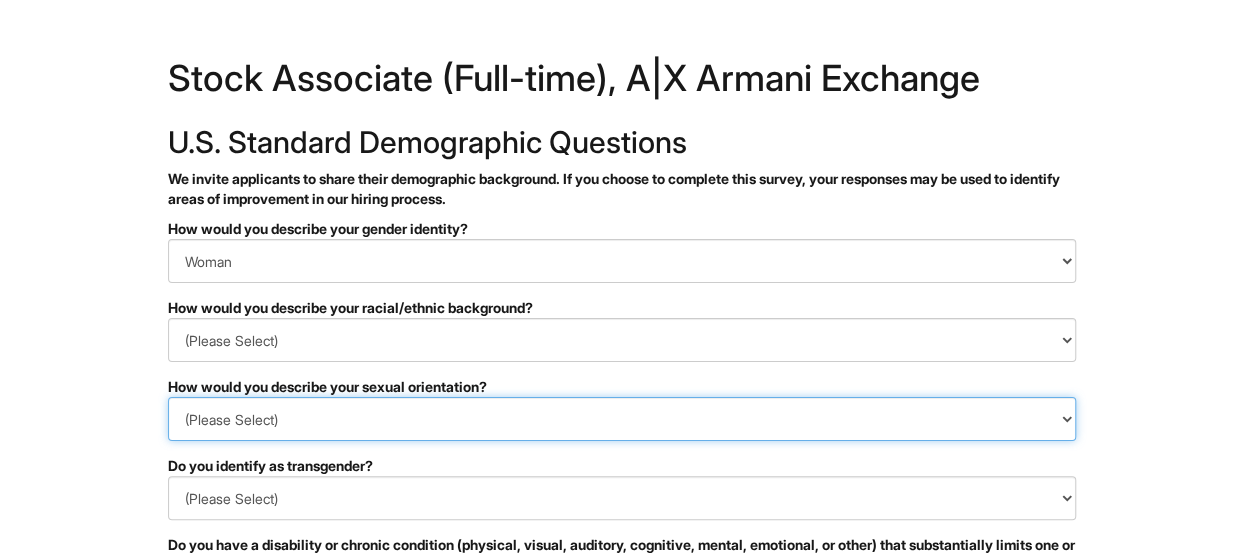 click on "(Please Select) Asexual Bisexual and/or pansexual Gay Heterosexual Lesbian Queer I prefer to self-describe I don't wish to answer" at bounding box center (622, 419) 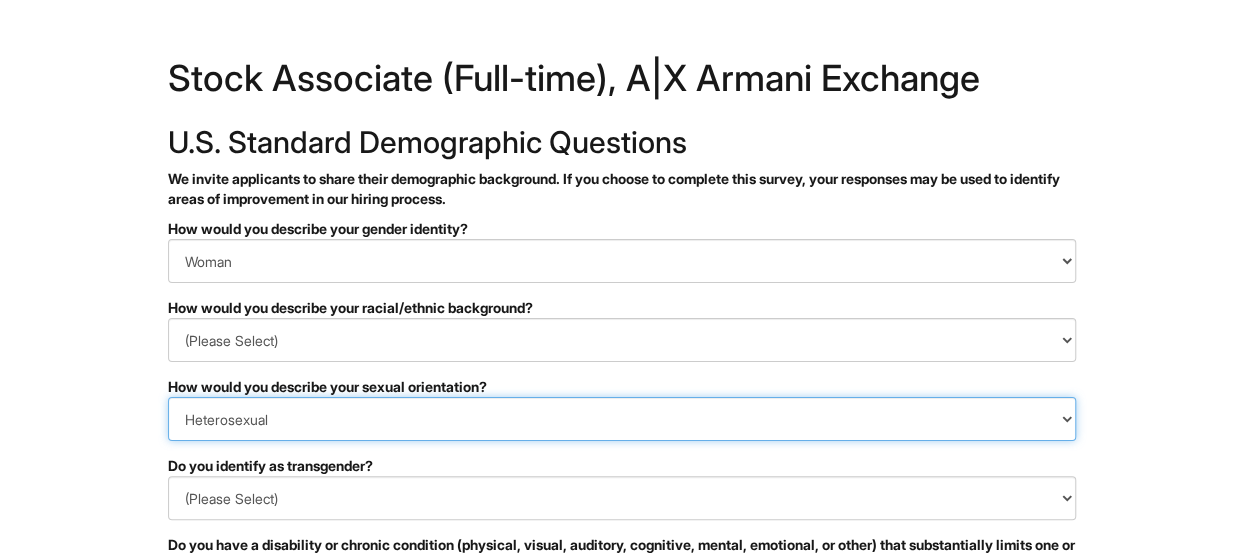 click on "(Please Select) Asexual Bisexual and/or pansexual Gay Heterosexual Lesbian Queer I prefer to self-describe I don't wish to answer" at bounding box center (622, 419) 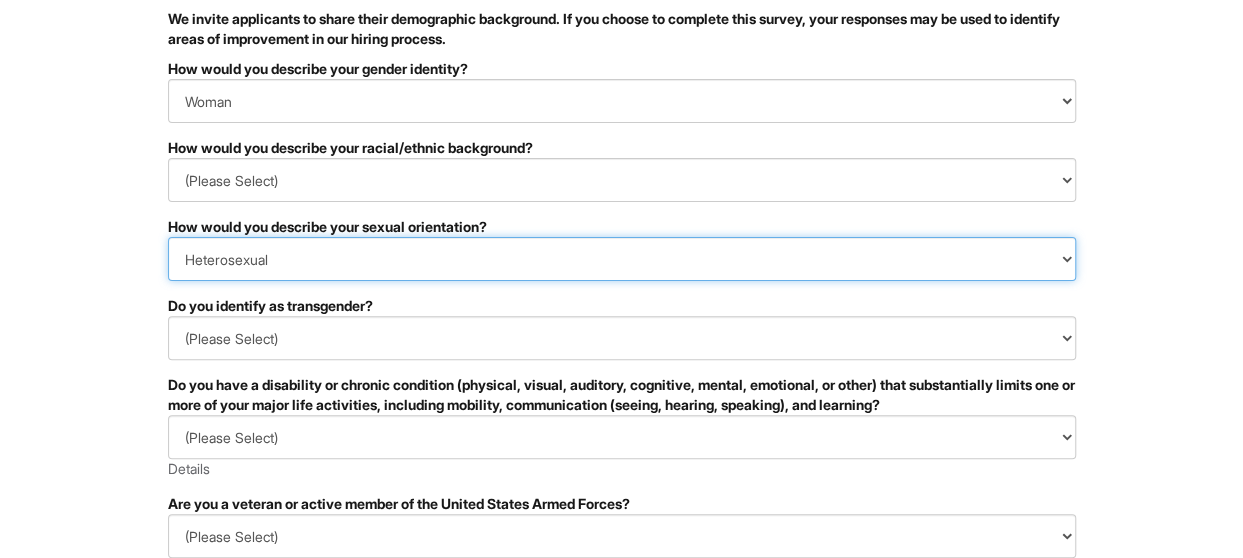 scroll, scrollTop: 200, scrollLeft: 0, axis: vertical 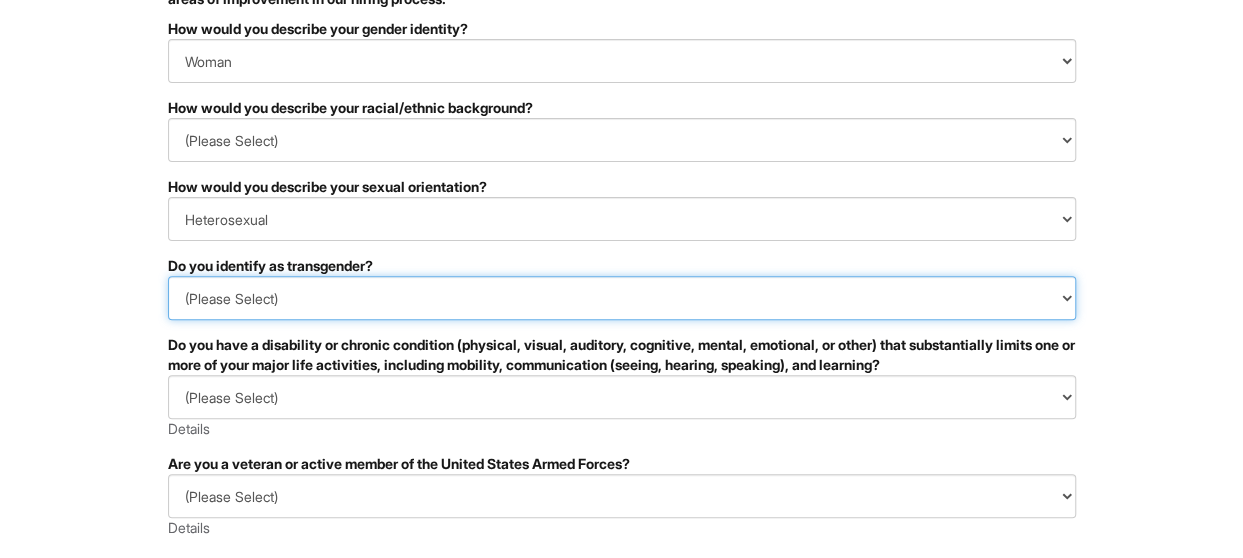 click on "(Please Select) Si No I prefer to self-describe I don't wish to answer" at bounding box center [622, 298] 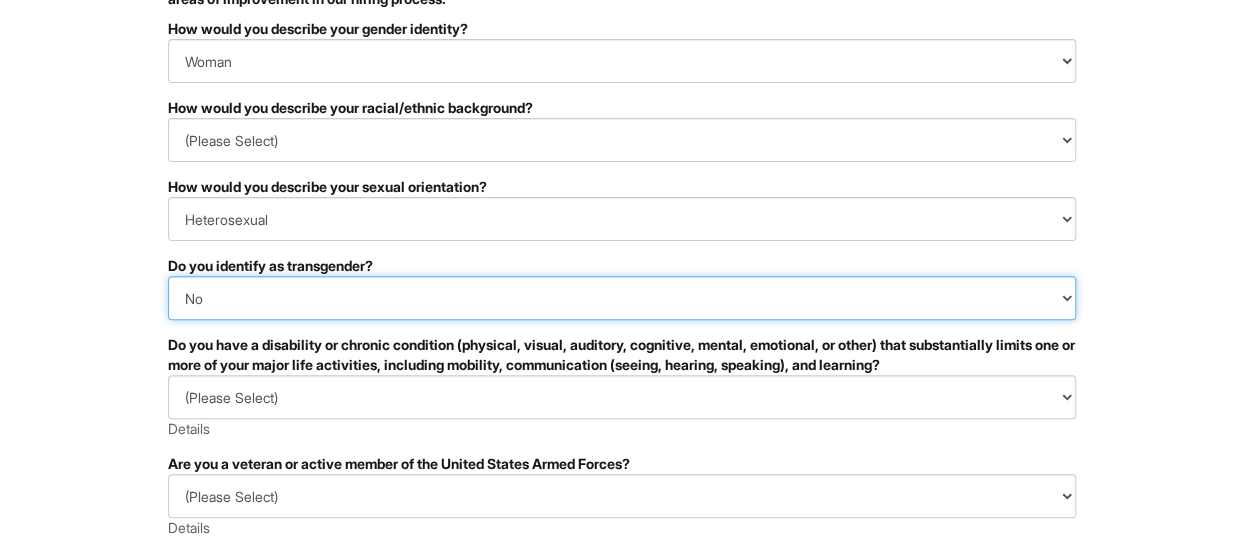 click on "(Please Select) Si No I prefer to self-describe I don't wish to answer" at bounding box center [622, 298] 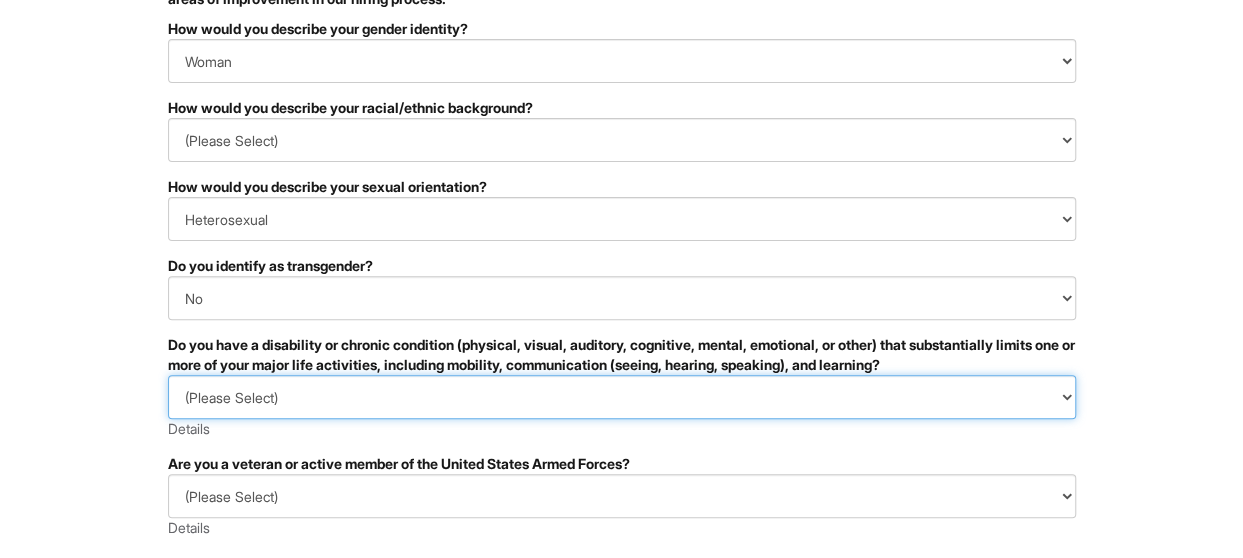 click on "(Please Select) SI, TENGO UNA DISCAPACIDAD (o antes tenía una discapacidad) NO, NO TENGO UNA DISCAPACIDAD Yo no quiero responder" at bounding box center (622, 397) 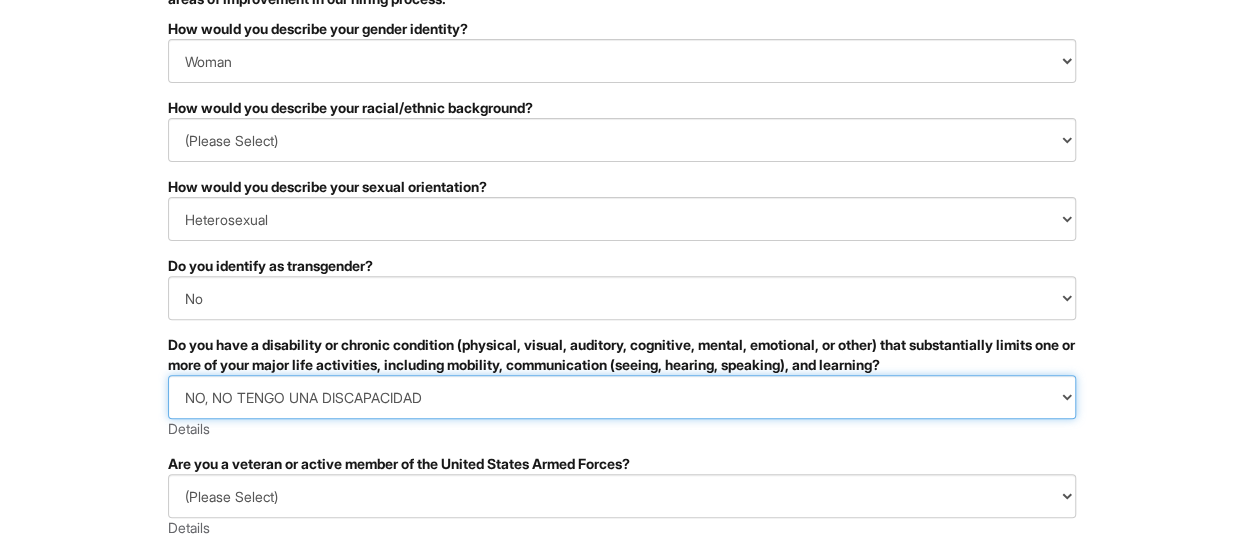 click on "(Please Select) SI, TENGO UNA DISCAPACIDAD (o antes tenía una discapacidad) NO, NO TENGO UNA DISCAPACIDAD Yo no quiero responder" at bounding box center (622, 397) 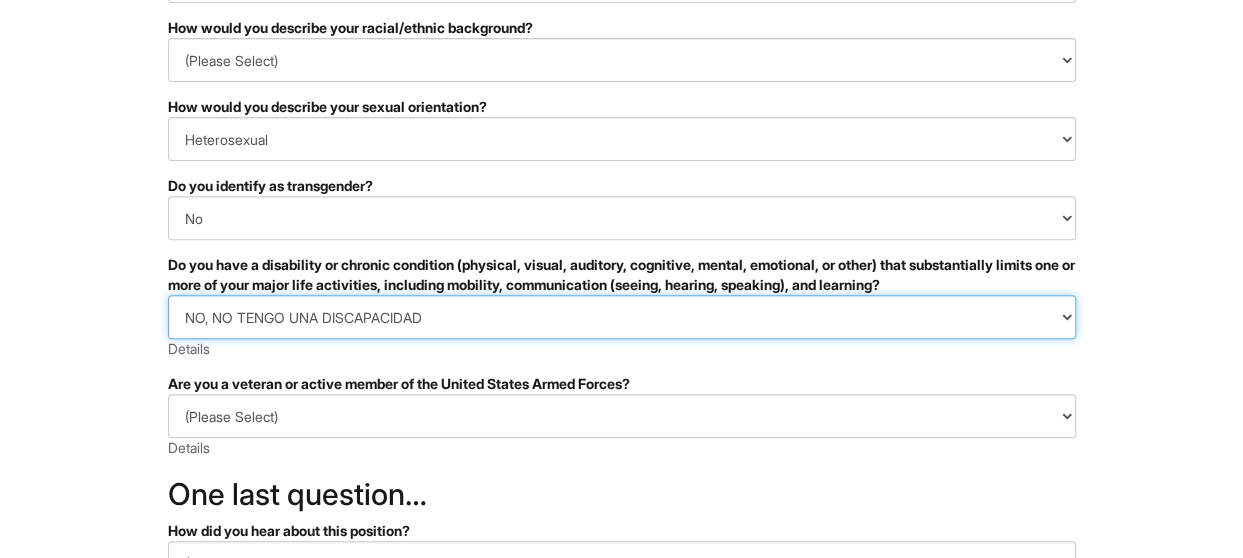 scroll, scrollTop: 320, scrollLeft: 0, axis: vertical 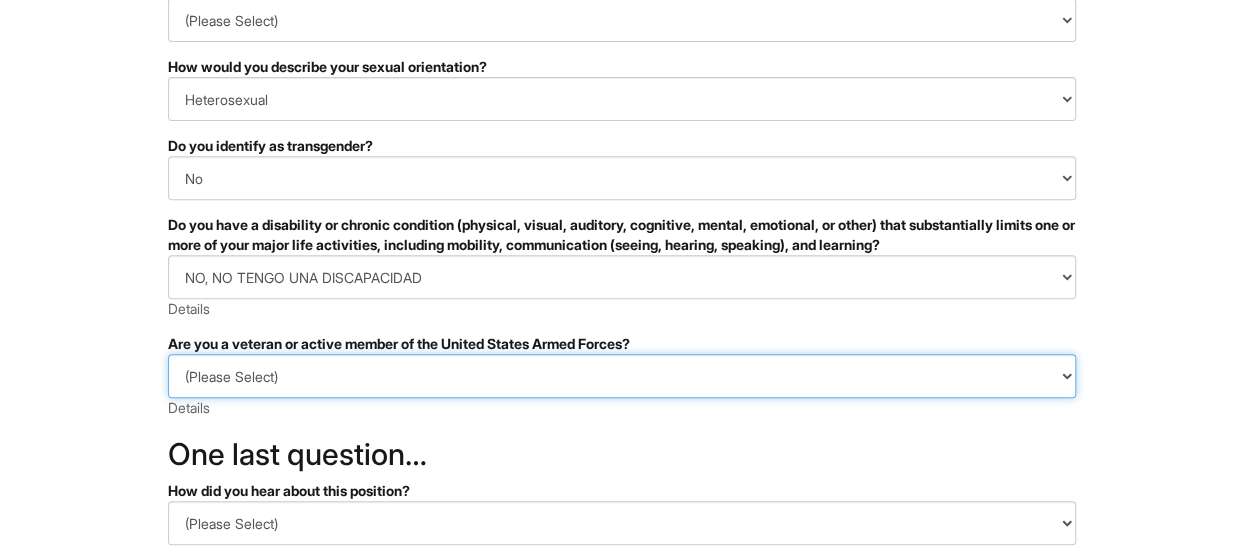 click on "(Please Select) IDENTIFICO UNA O MÁS DE LAS CLASIFICACIONES DE LOS VETERANOS PROTEGIDOS NO SOY UN VETERANO PROTEGIDO Prefiero no responder" at bounding box center [622, 376] 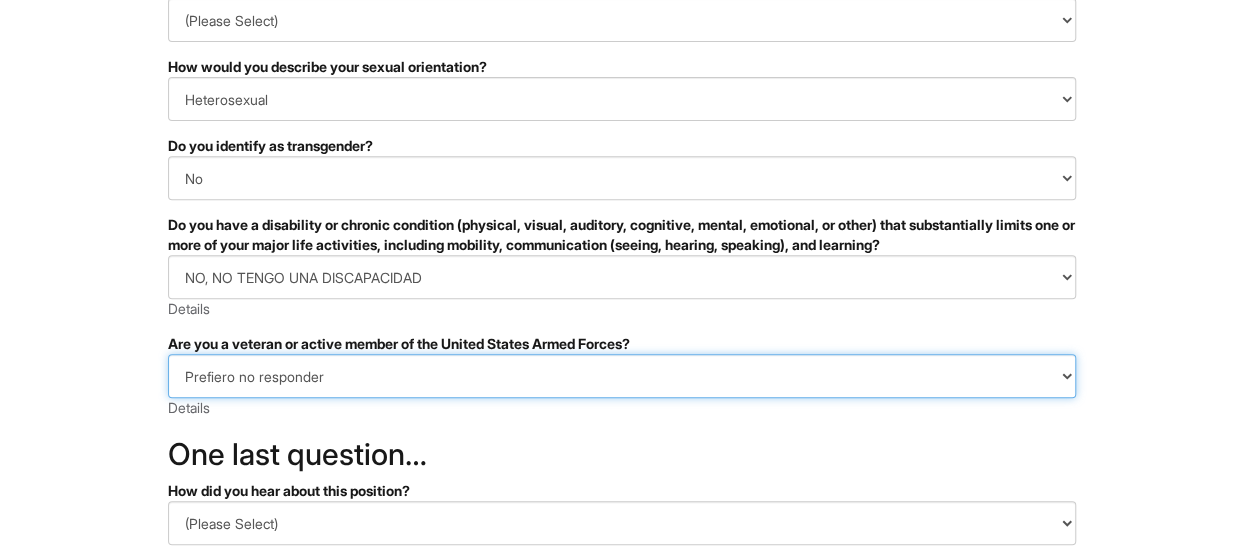 click on "(Please Select) IDENTIFICO UNA O MÁS DE LAS CLASIFICACIONES DE LOS VETERANOS PROTEGIDOS NO SOY UN VETERANO PROTEGIDO Prefiero no responder" at bounding box center [622, 376] 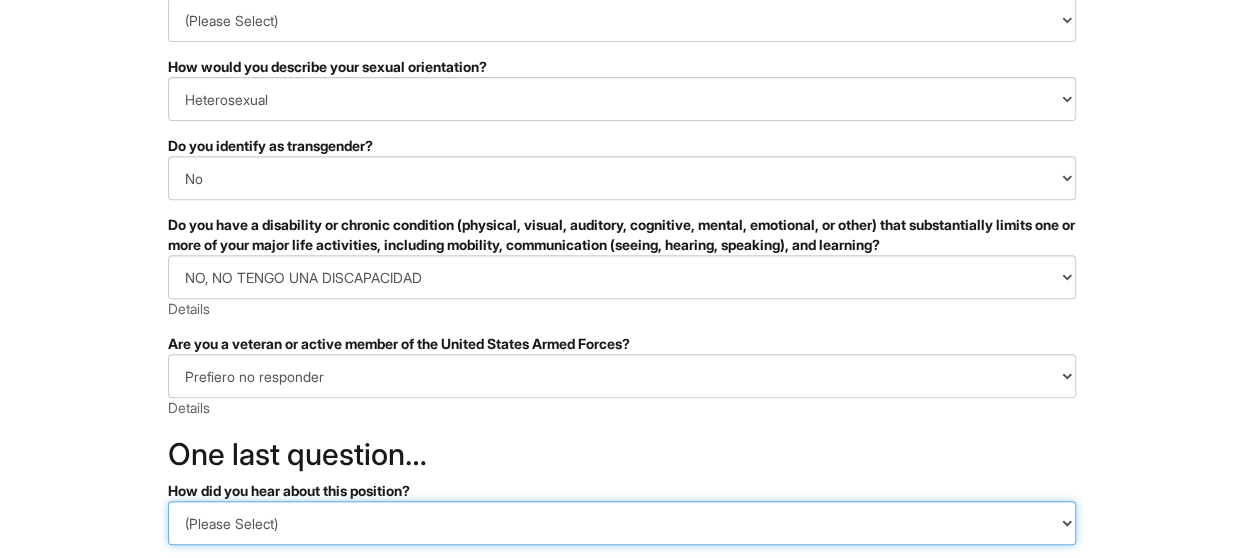 click on "(Please Select) CareerBuilder Indeed LinkedIn Monster Referencia Otro" at bounding box center [622, 523] 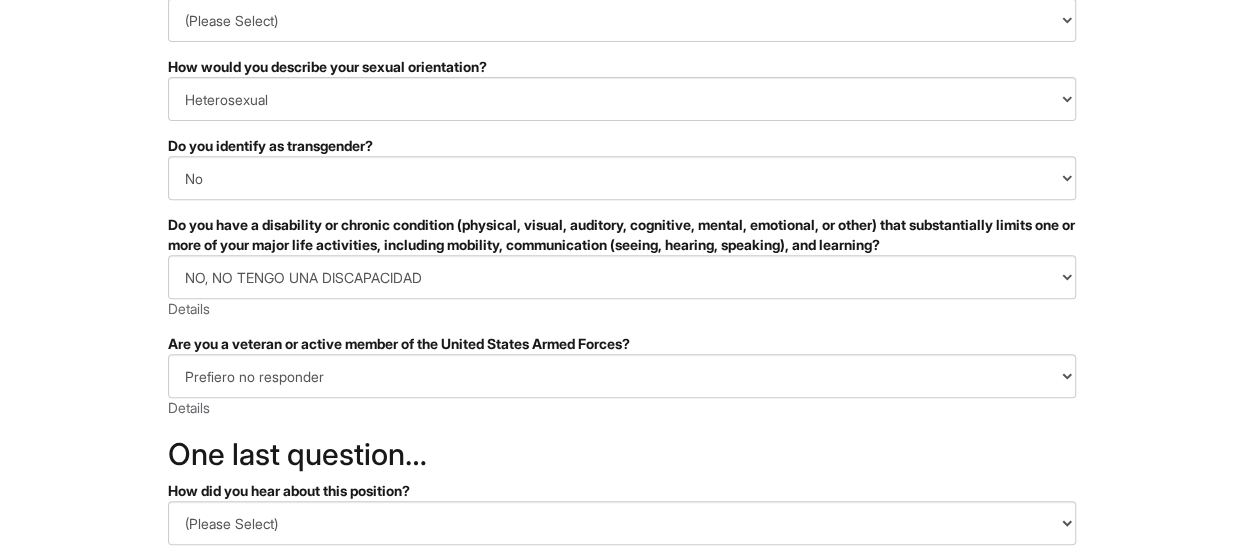 click on "&nbsp; ✔ 2 3 Stock Associate (Full-time), A|X Armani Exchange U.S. Standard Demographic Questions We invite applicants to share their demographic background. If you choose to complete this survey, your responses may be used to identify
areas of improvement in our hiring process. PLEASE COMPLETE ALL REQUIRED FIELDS How would you describe your gender identity? (Please Select) Man Woman Non-binary I prefer to self-describe I don't wish to answer How would you describe your racial/ethnic background? (Please Select) Black or of African descent    East Asian    Hispanic, Latinx or of Spanish Origin    Indigenous, American Indian or Alaska Native    Middle Eastern or North African    Native Hawaiian or Pacific Islander    South Asian    Southeast Asian    White or European    I prefer to self-describe    I don't wish to answer How would you describe your sexual orientation? (Please Select) Asexual Bisexual and/or pansexual Gay Heterosexual Lesbian Queer I prefer to self-describe I don't wish to answer Si" at bounding box center (621, 243) 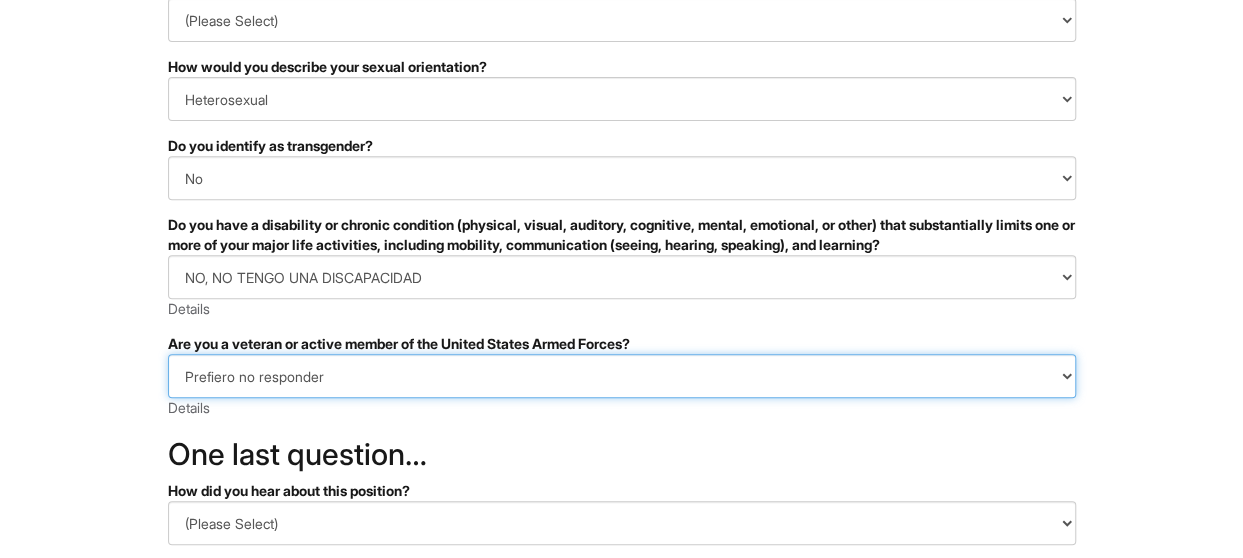 click on "(Please Select) IDENTIFICO UNA O MÁS DE LAS CLASIFICACIONES DE LOS VETERANOS PROTEGIDOS NO SOY UN VETERANO PROTEGIDO Prefiero no responder" at bounding box center [622, 376] 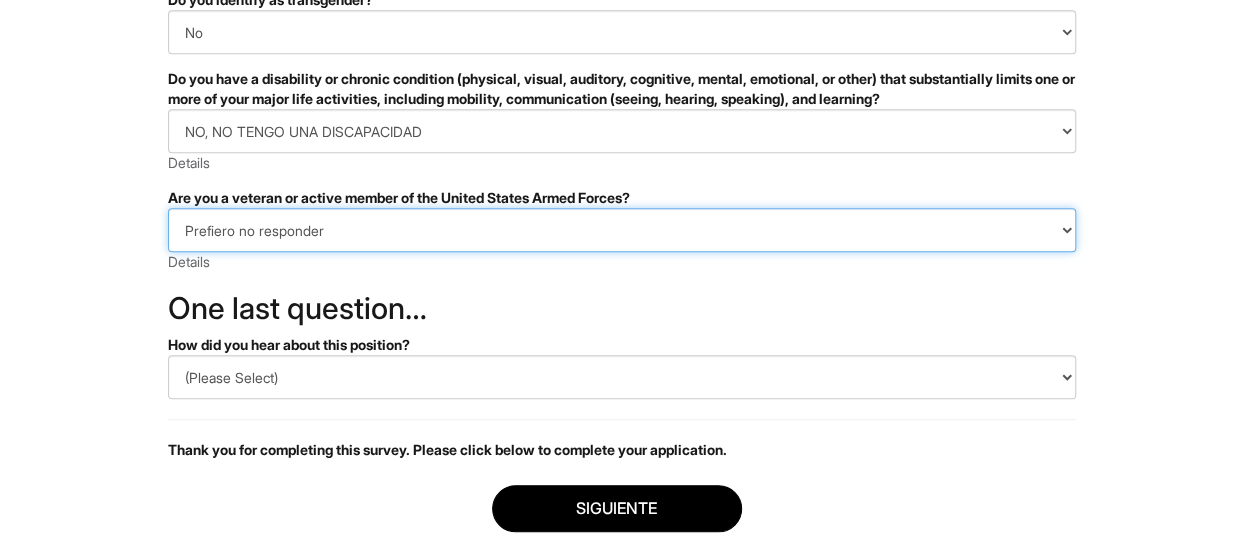 scroll, scrollTop: 480, scrollLeft: 0, axis: vertical 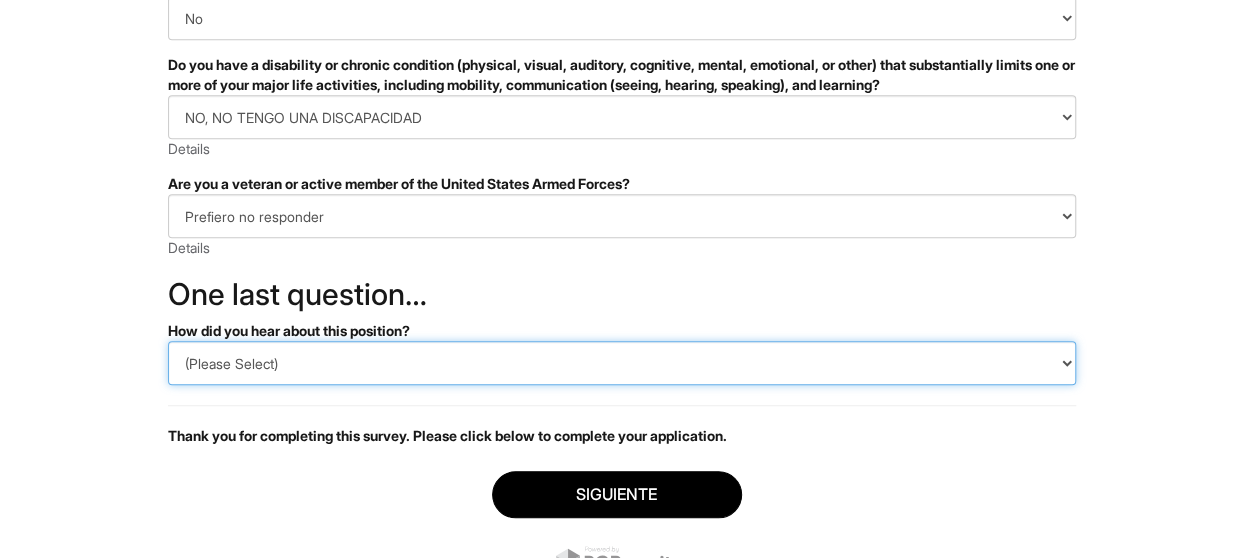 click on "(Please Select) CareerBuilder Indeed LinkedIn Monster Referencia Otro" at bounding box center [622, 363] 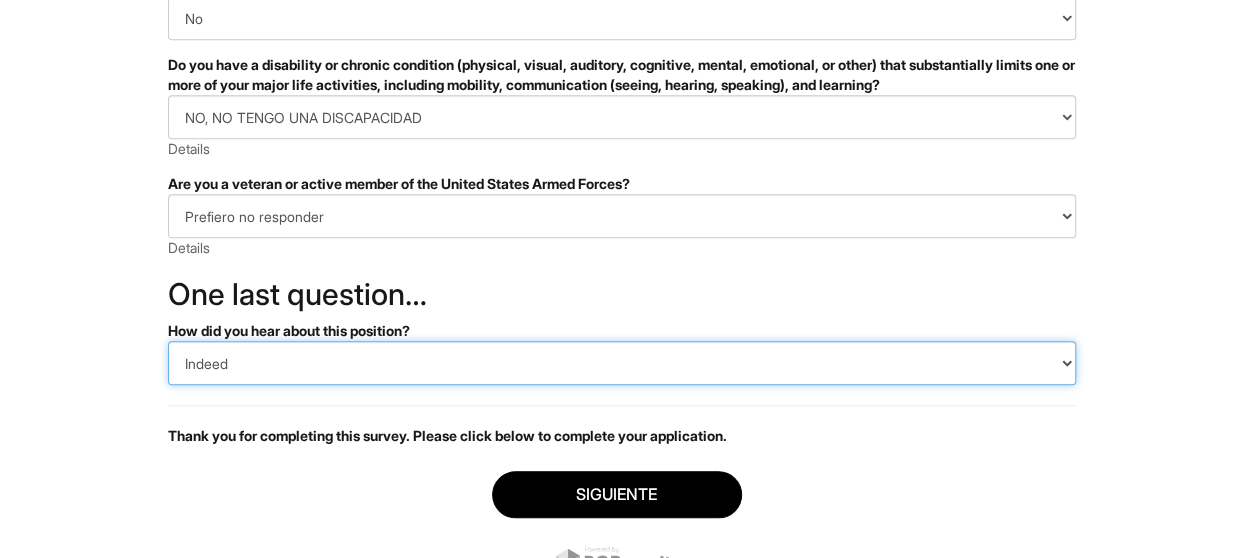 click on "(Please Select) CareerBuilder Indeed LinkedIn Monster Referencia Otro" at bounding box center [622, 363] 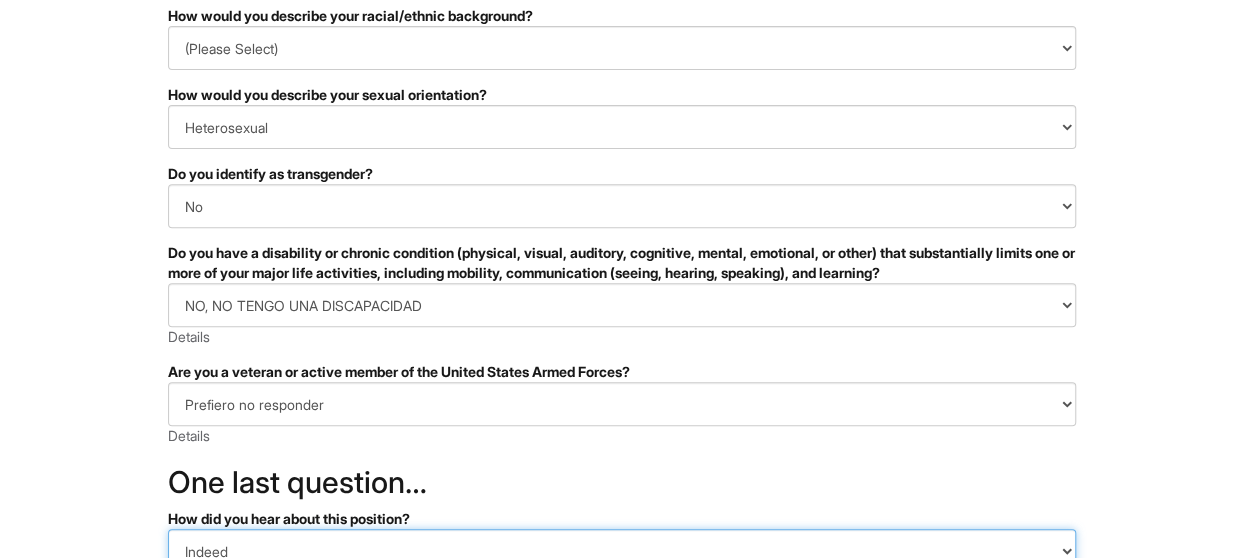 scroll, scrollTop: 280, scrollLeft: 0, axis: vertical 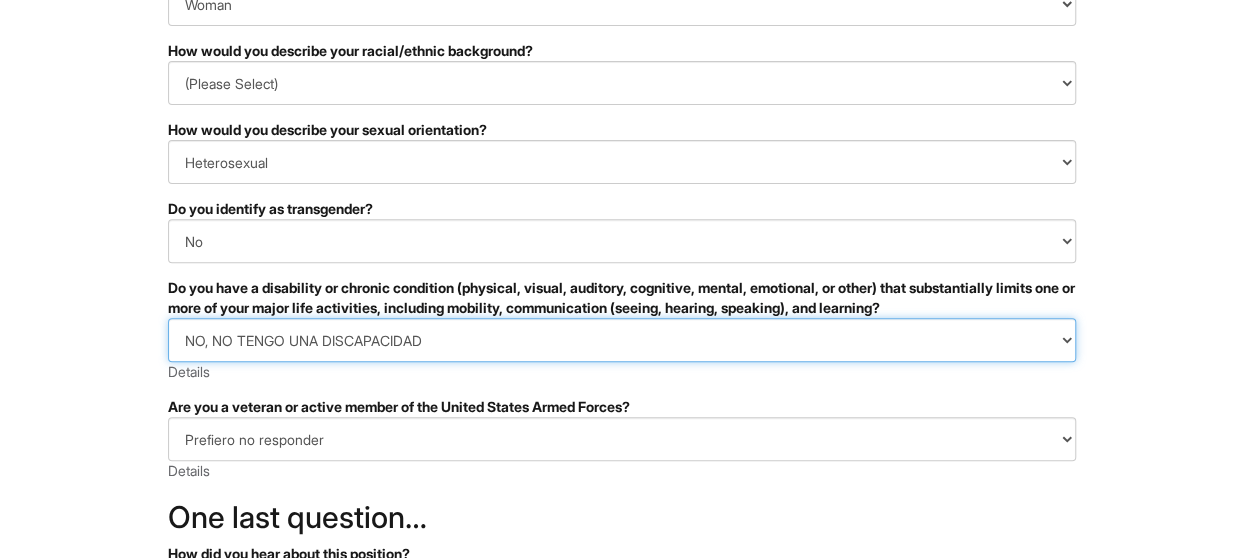 click on "(Please Select) SI, TENGO UNA DISCAPACIDAD (o antes tenía una discapacidad) NO, NO TENGO UNA DISCAPACIDAD Yo no quiero responder" at bounding box center (622, 340) 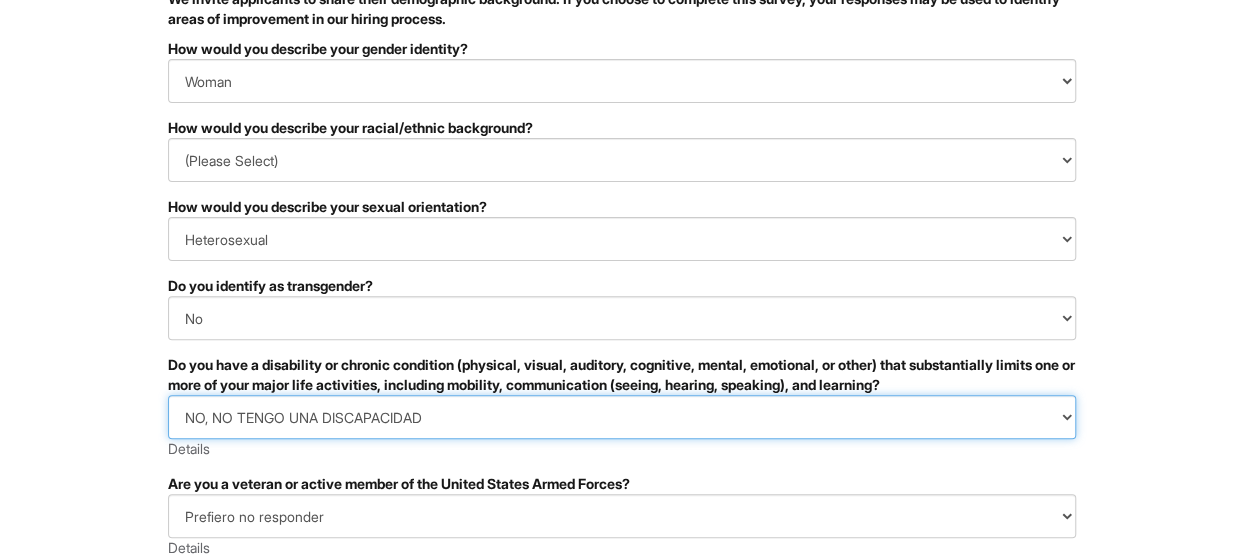 scroll, scrollTop: 74, scrollLeft: 0, axis: vertical 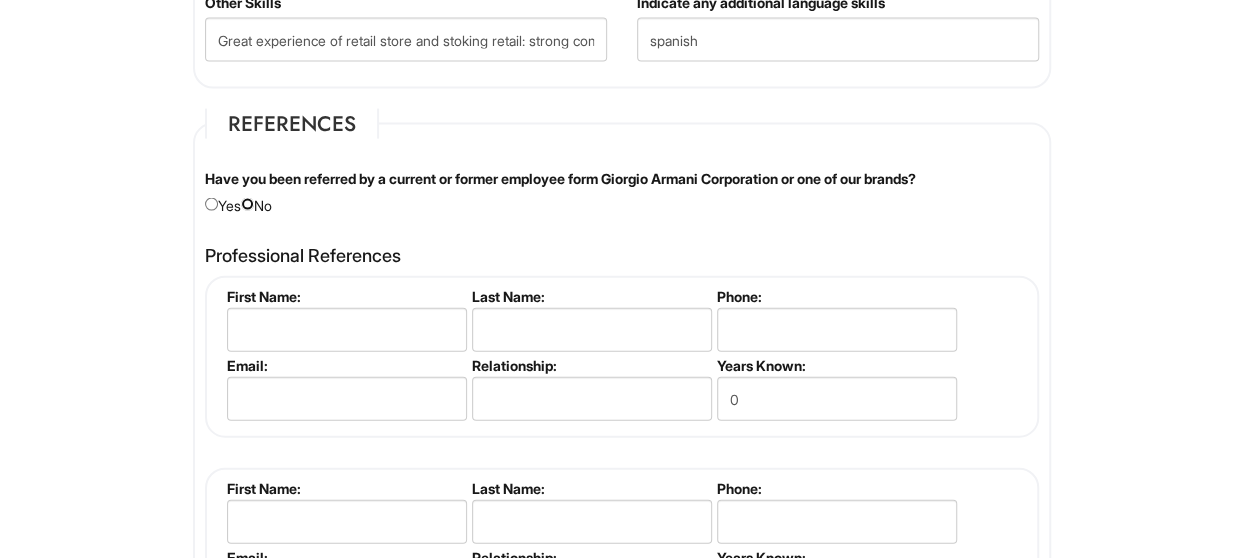 click at bounding box center [247, 204] 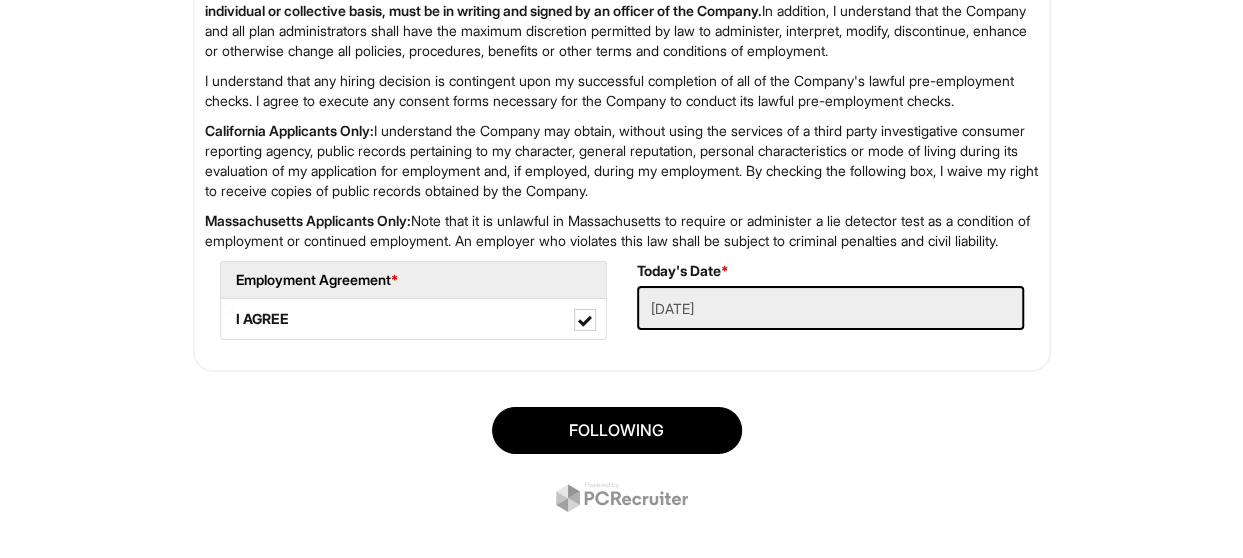 scroll, scrollTop: 3150, scrollLeft: 0, axis: vertical 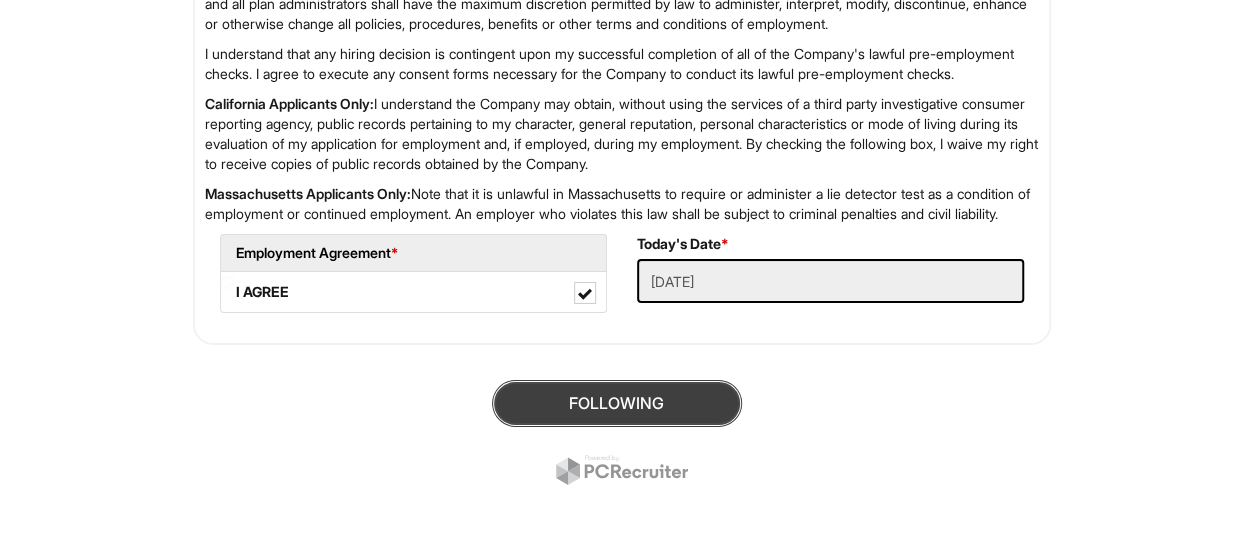 click on "Following" at bounding box center [617, 403] 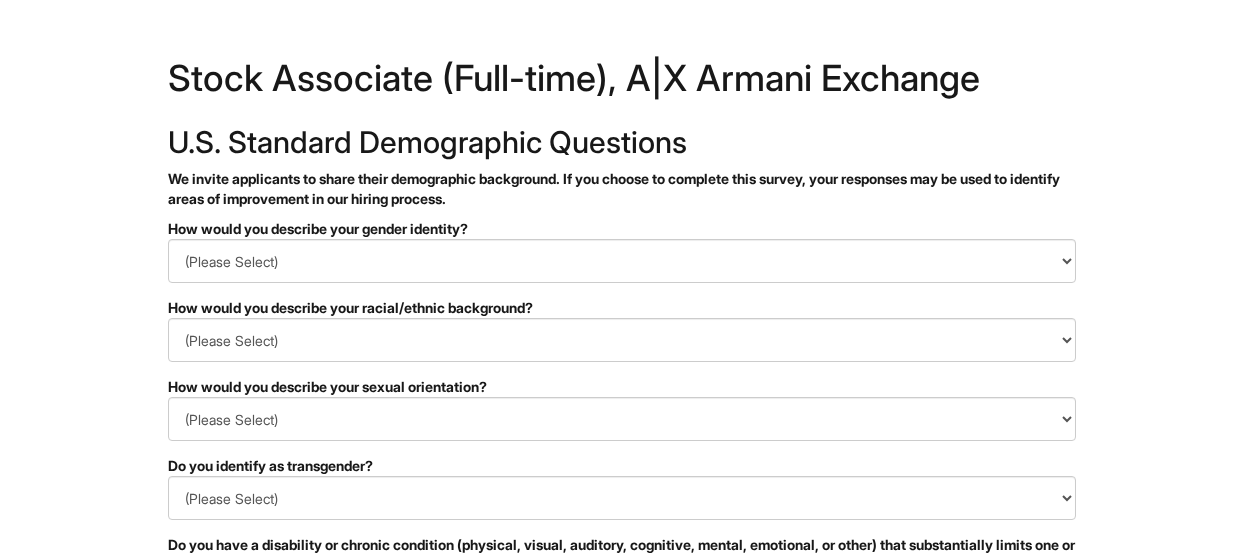 scroll, scrollTop: 0, scrollLeft: 0, axis: both 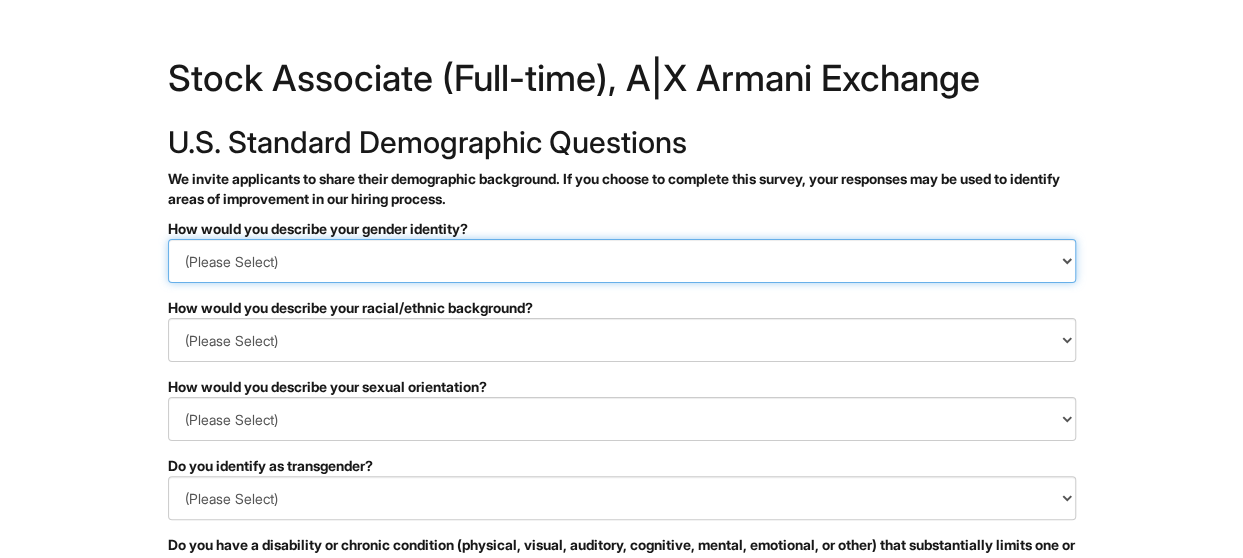 click on "(Please Select) Man Woman Non-binary I prefer to self-describe I don't wish to answer" at bounding box center (622, 261) 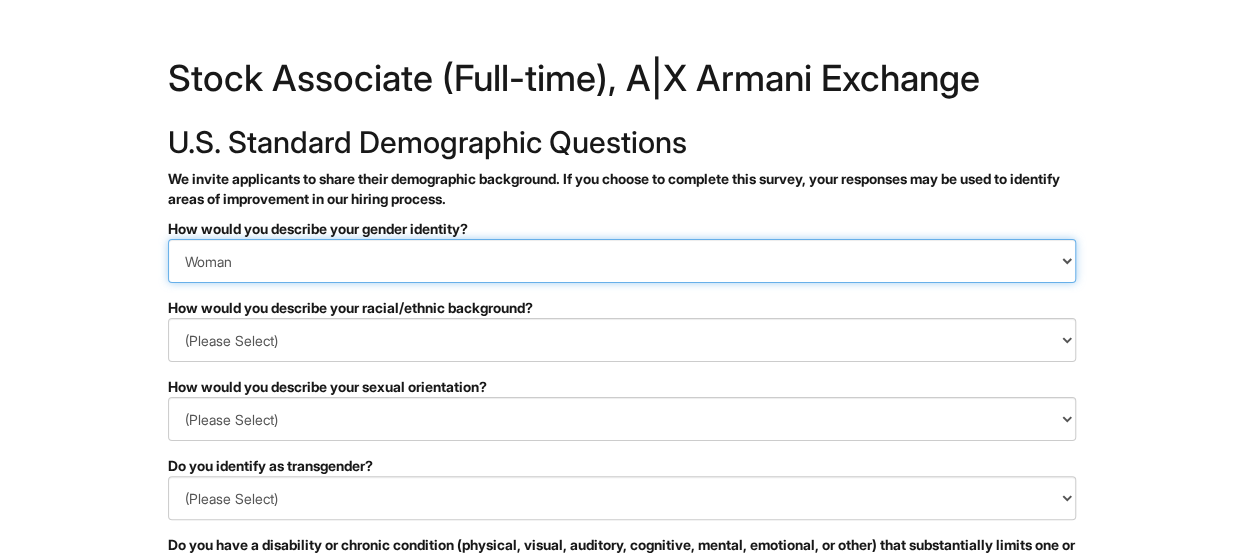 click on "(Please Select) Man Woman Non-binary I prefer to self-describe I don't wish to answer" at bounding box center (622, 261) 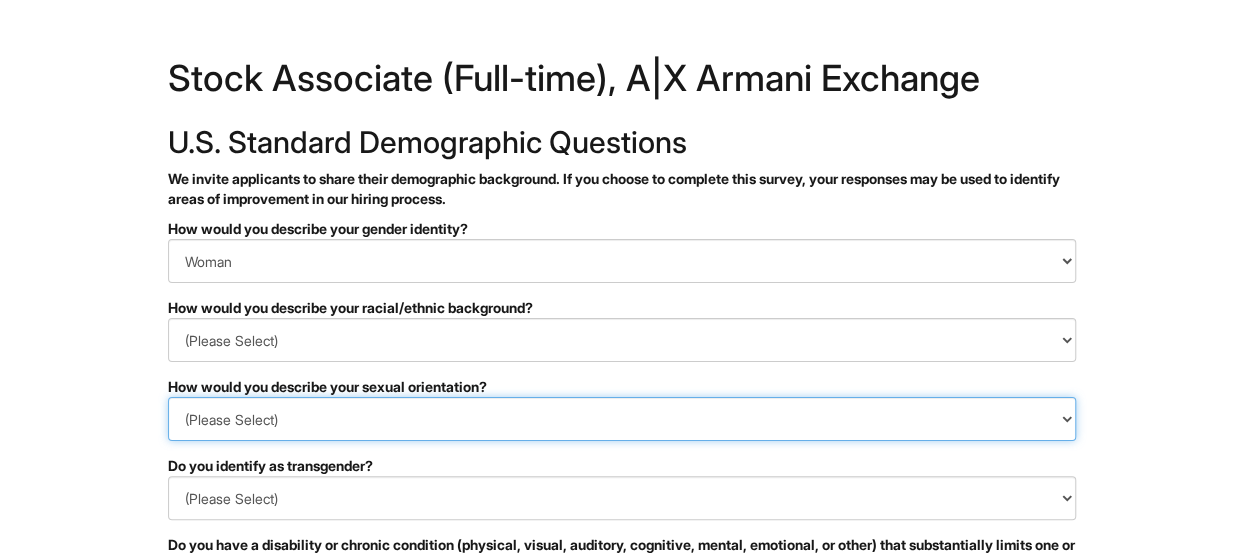 click on "(Please Select) Asexual Bisexual and/or pansexual Gay Heterosexual Lesbian Queer I prefer to self-describe I don't wish to answer" at bounding box center (622, 419) 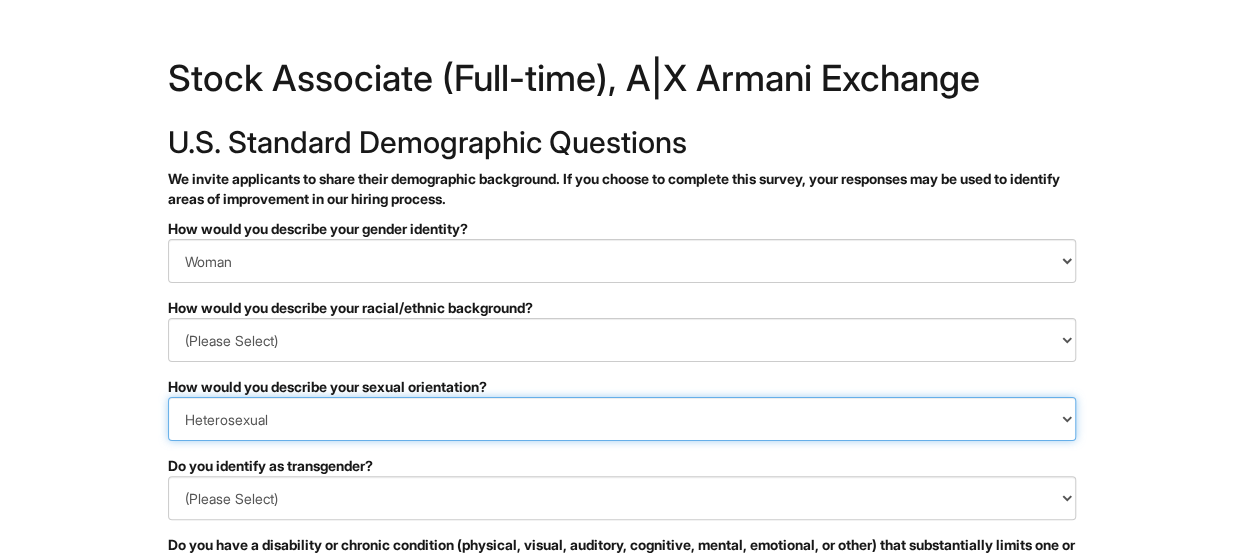click on "(Please Select) Asexual Bisexual and/or pansexual Gay Heterosexual Lesbian Queer I prefer to self-describe I don't wish to answer" at bounding box center [622, 419] 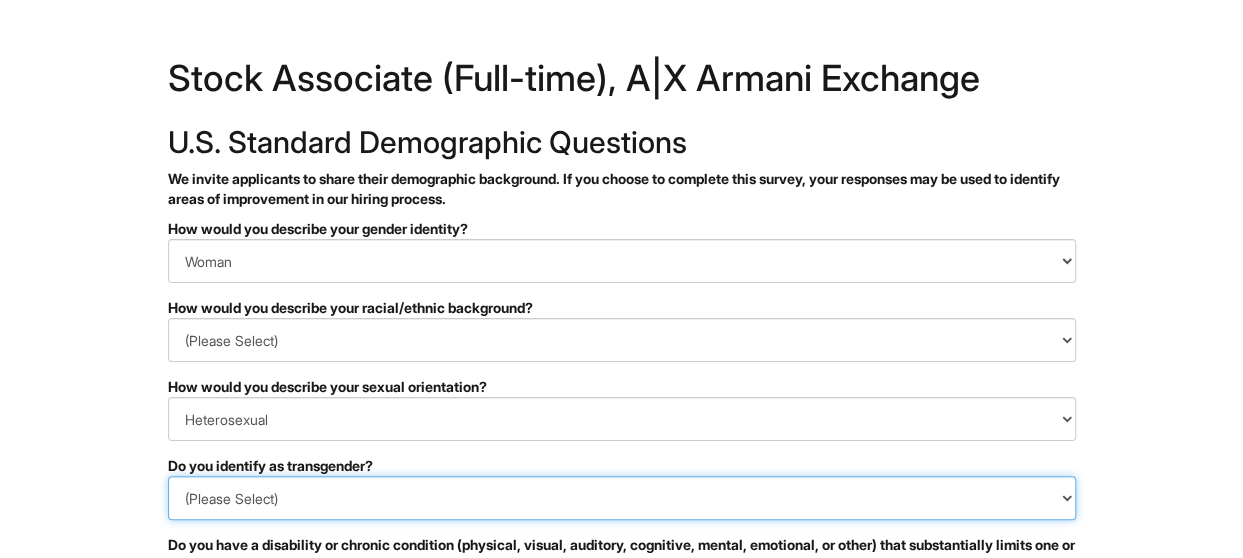 click on "(Please Select) Si No I prefer to self-describe I don't wish to answer" at bounding box center (622, 498) 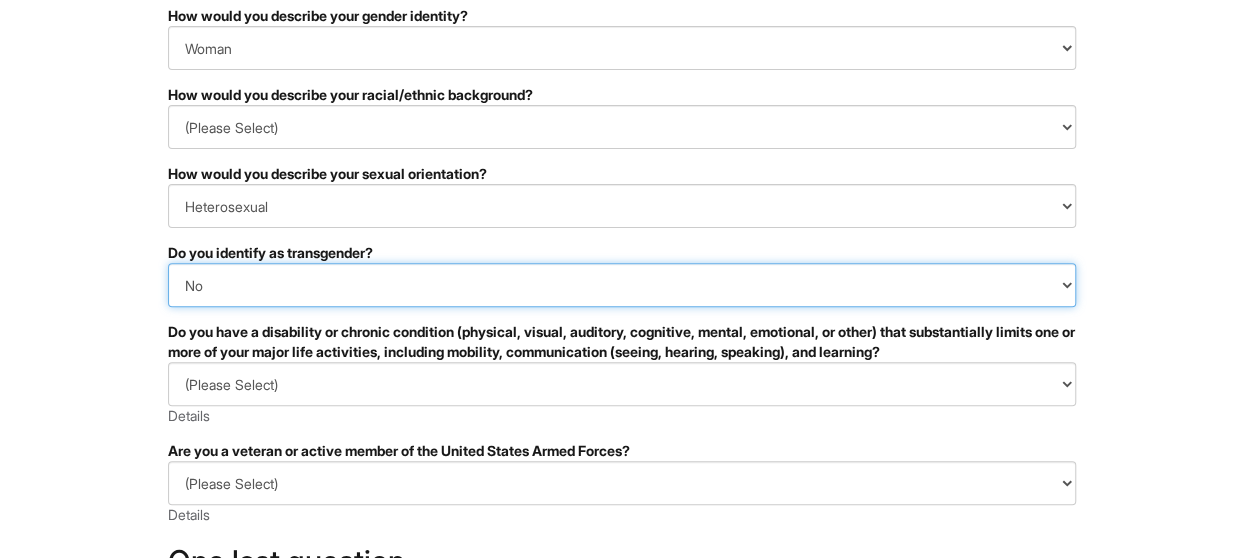 scroll, scrollTop: 240, scrollLeft: 0, axis: vertical 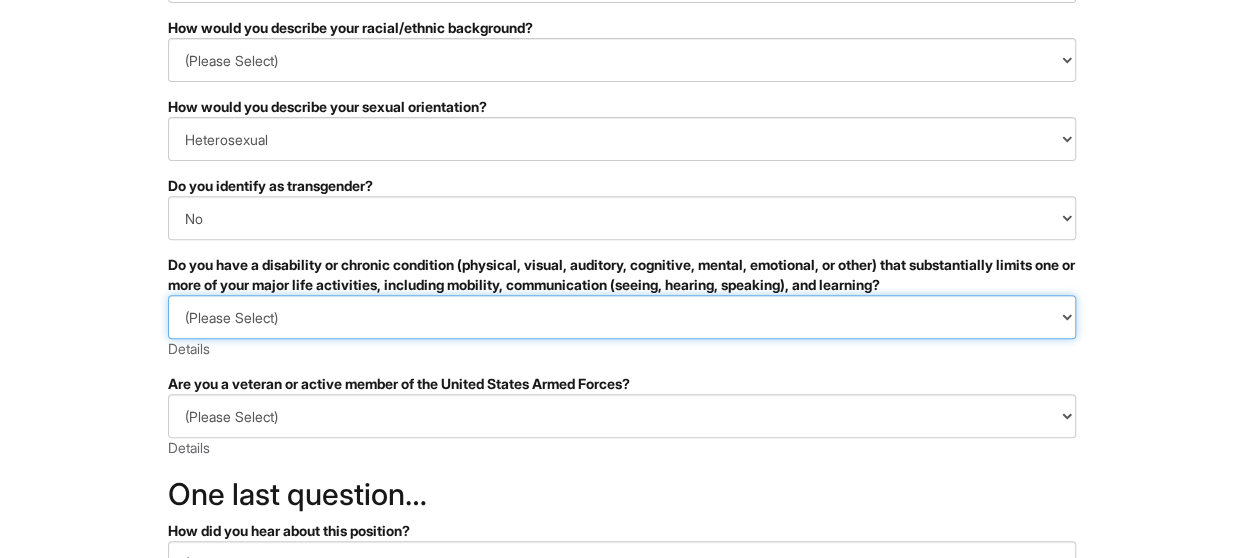 click on "(Please Select) SI, TENGO UNA DISCAPACIDAD (o antes tenía una discapacidad) NO, NO TENGO UNA DISCAPACIDAD Yo no quiero responder" at bounding box center [622, 317] 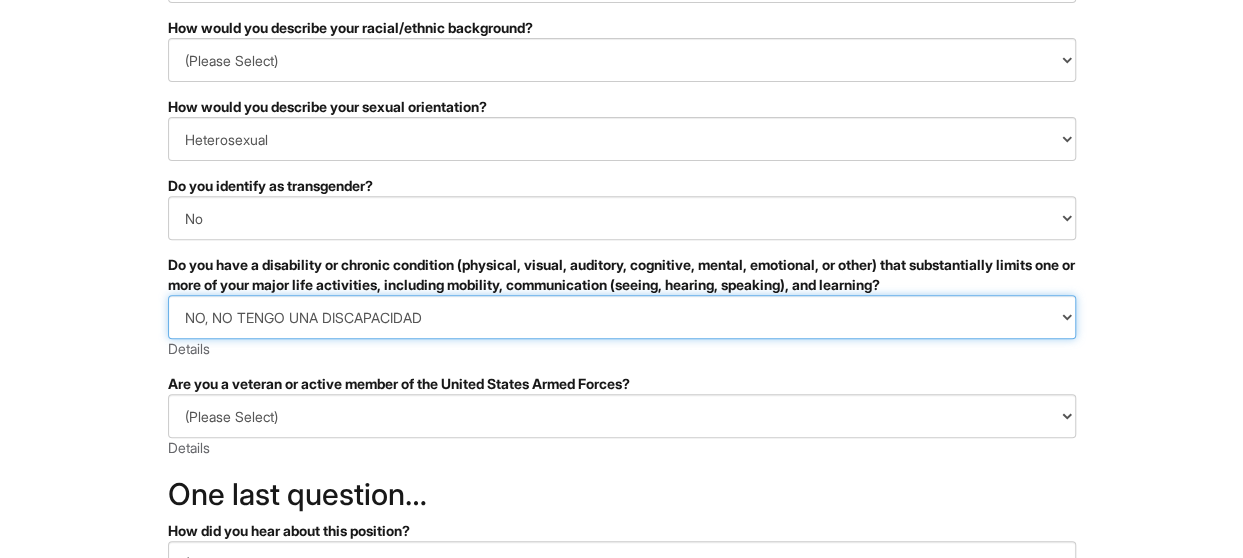 click on "(Please Select) SI, TENGO UNA DISCAPACIDAD (o antes tenía una discapacidad) NO, NO TENGO UNA DISCAPACIDAD Yo no quiero responder" at bounding box center (622, 317) 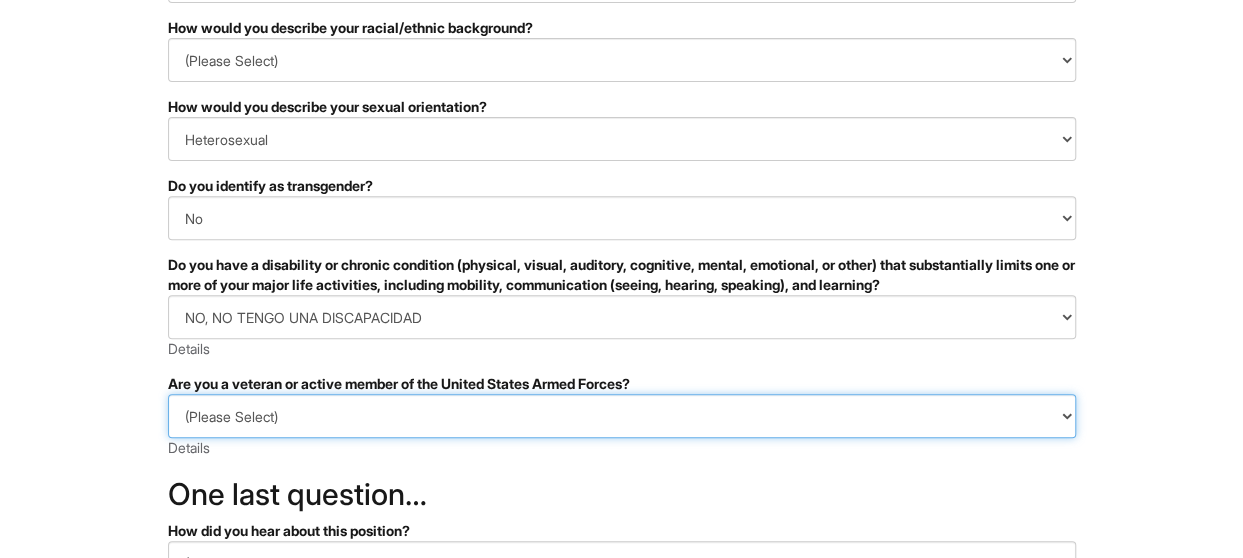 click on "(Please Select) IDENTIFICO UNA O MÁS DE LAS CLASIFICACIONES DE LOS VETERANOS PROTEGIDOS NO SOY UN VETERANO PROTEGIDO Prefiero no responder" at bounding box center [622, 416] 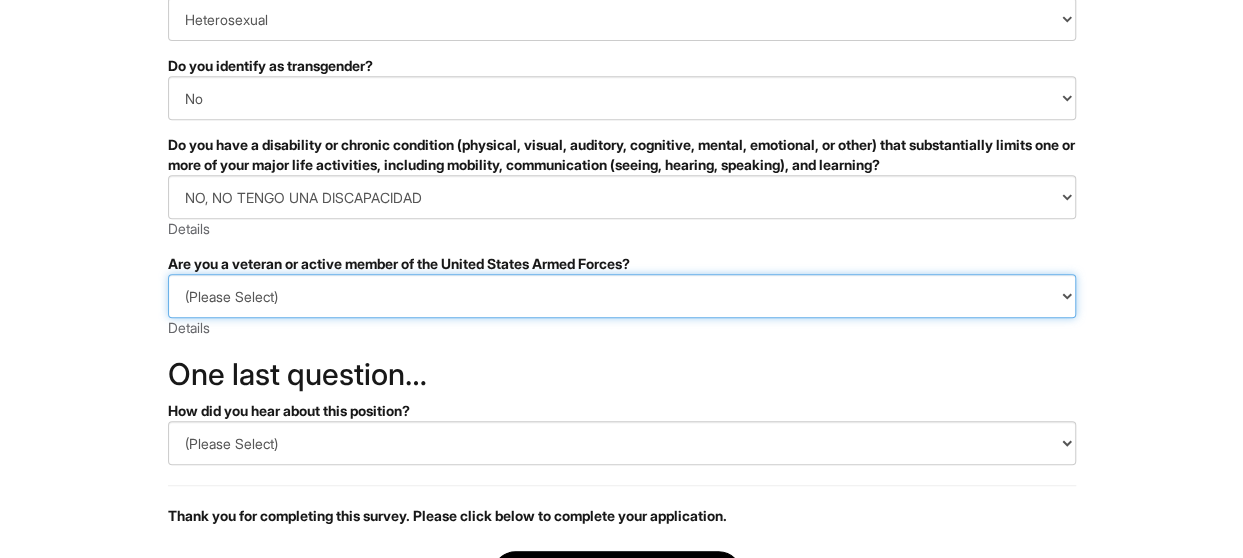 scroll, scrollTop: 440, scrollLeft: 0, axis: vertical 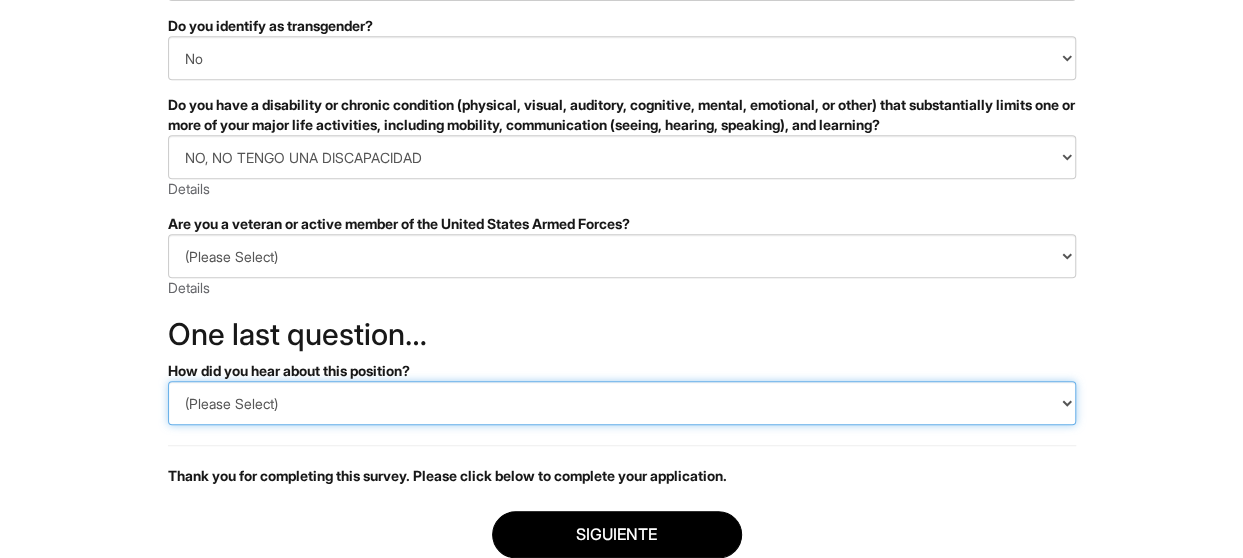 click on "(Please Select) CareerBuilder Indeed LinkedIn Monster Referencia Otro" at bounding box center (622, 403) 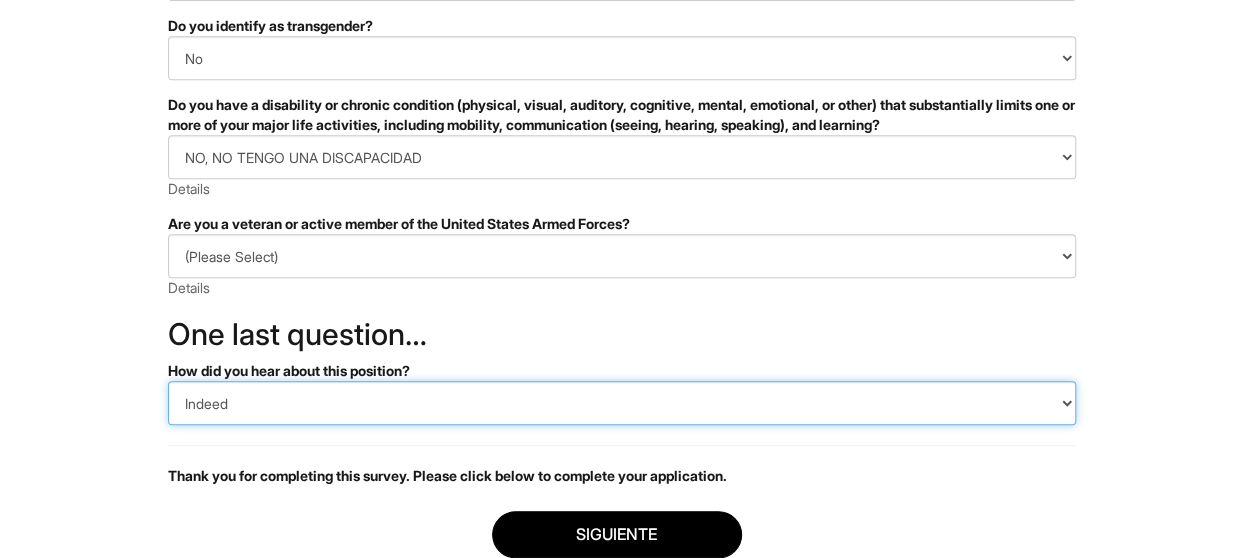 click on "(Please Select) CareerBuilder Indeed LinkedIn Monster Referencia Otro" at bounding box center [622, 403] 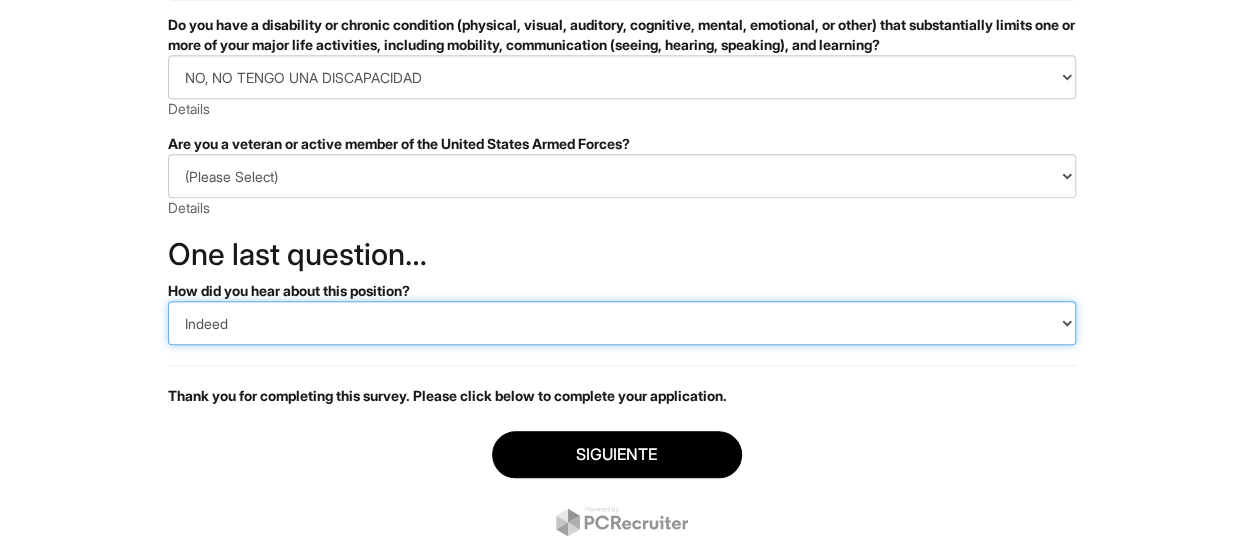 scroll, scrollTop: 560, scrollLeft: 0, axis: vertical 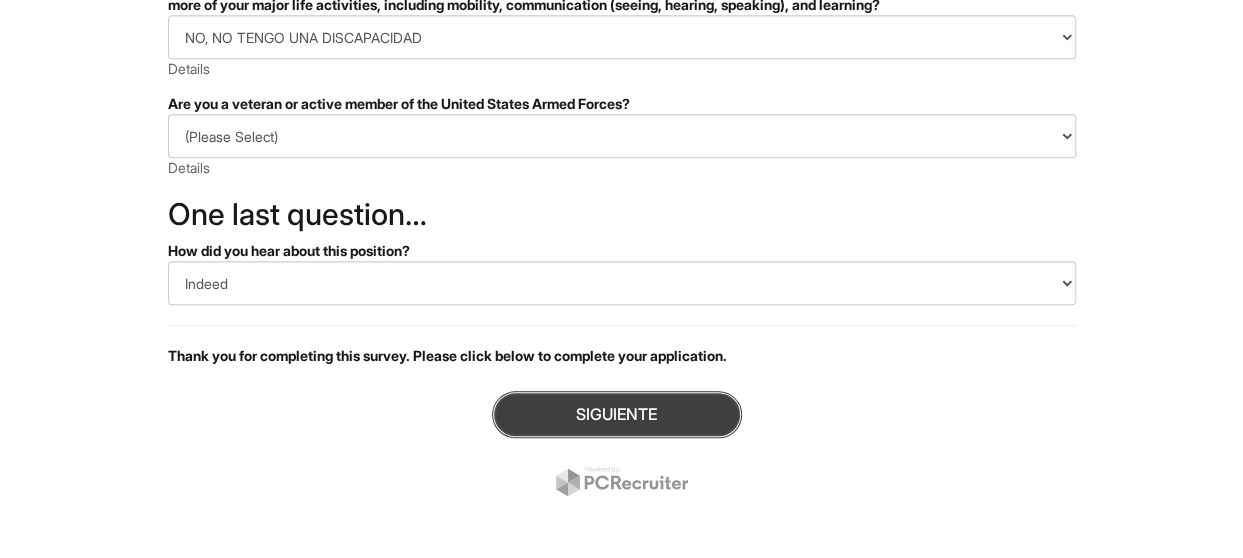 click on "Siguiente" at bounding box center [617, 414] 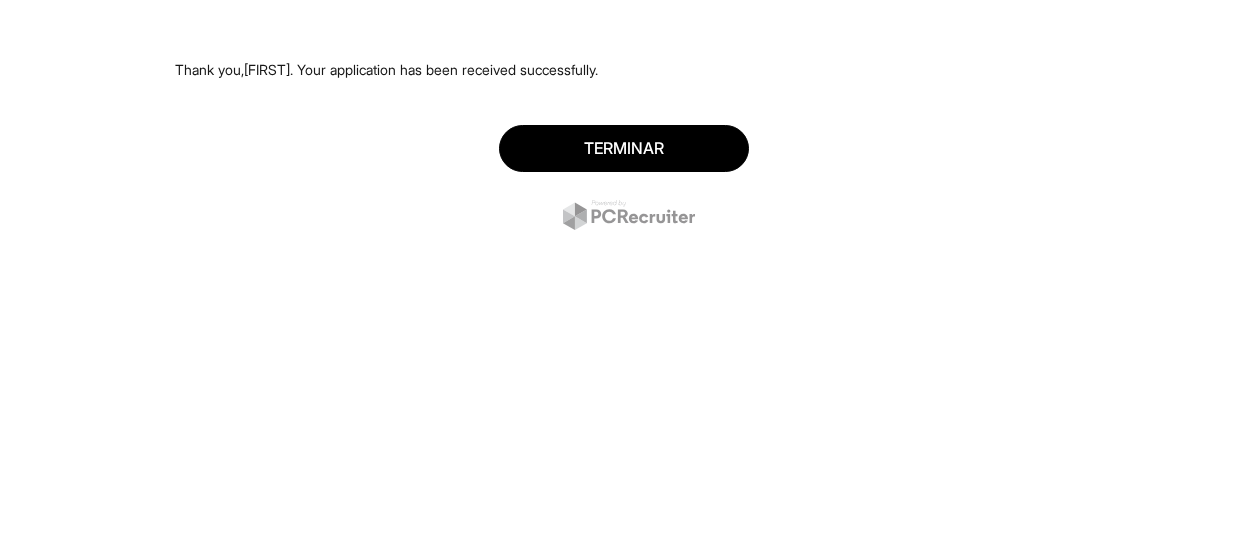 scroll, scrollTop: 0, scrollLeft: 0, axis: both 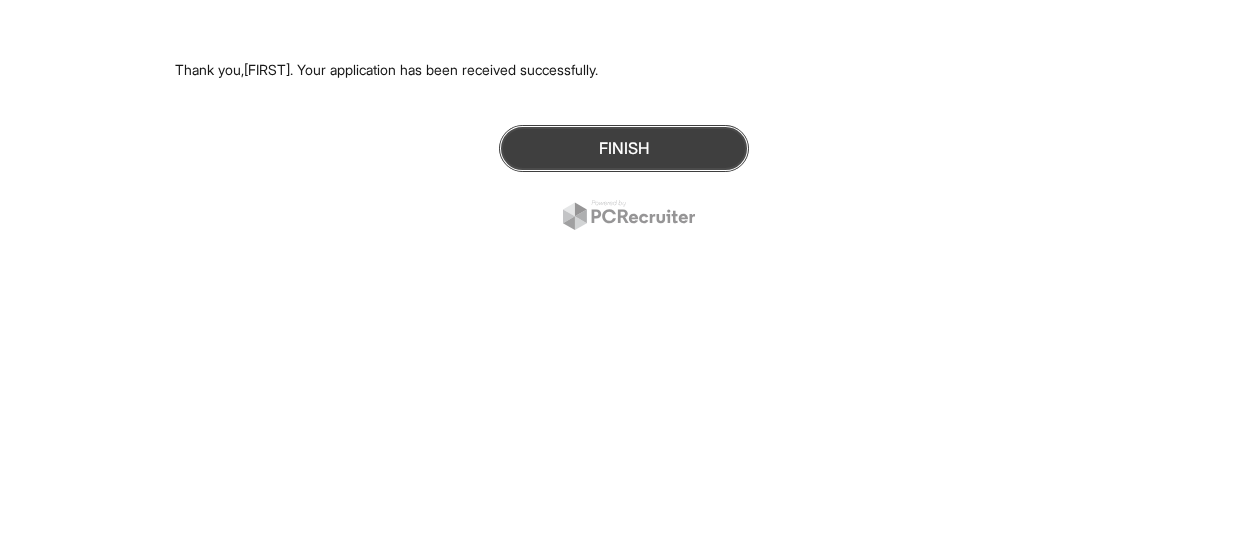 click on "Finish" at bounding box center [624, 148] 